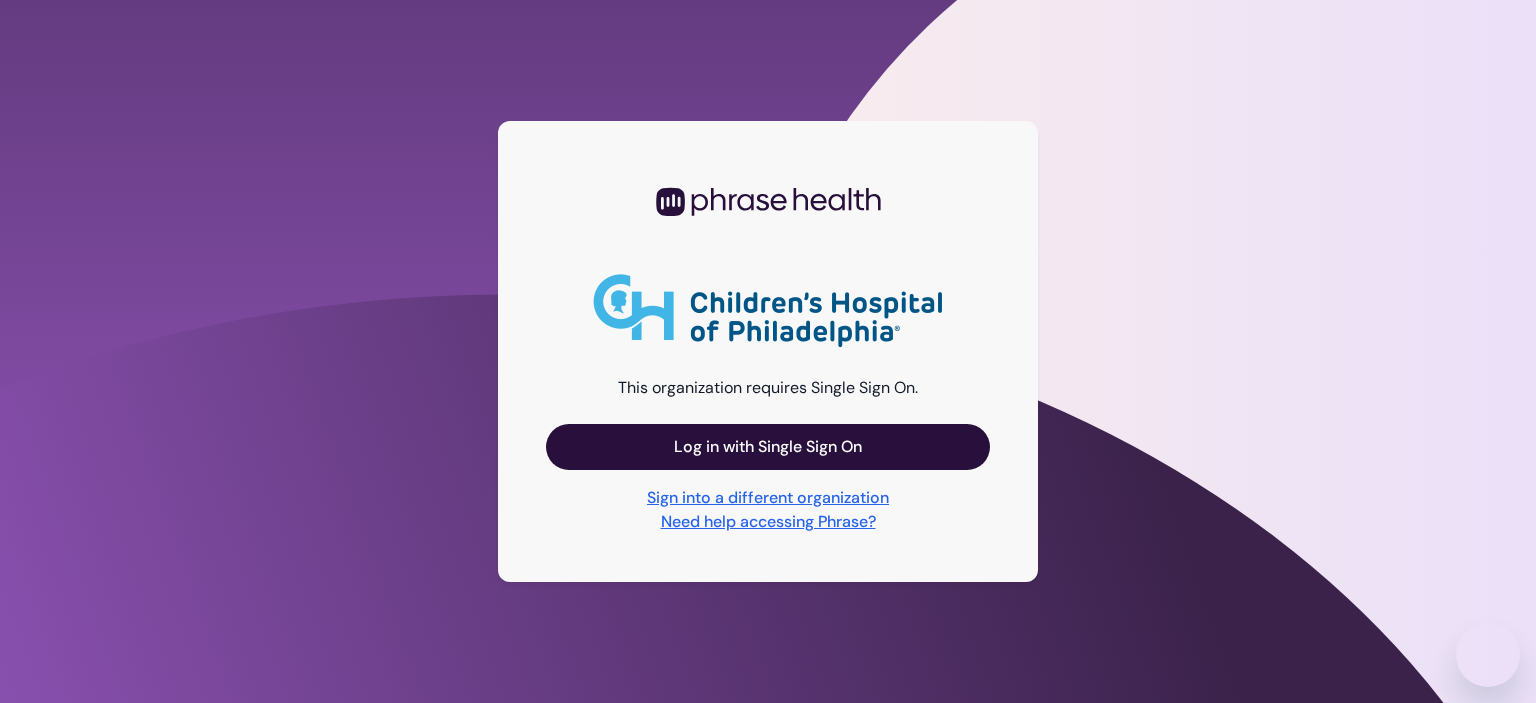 scroll, scrollTop: 0, scrollLeft: 0, axis: both 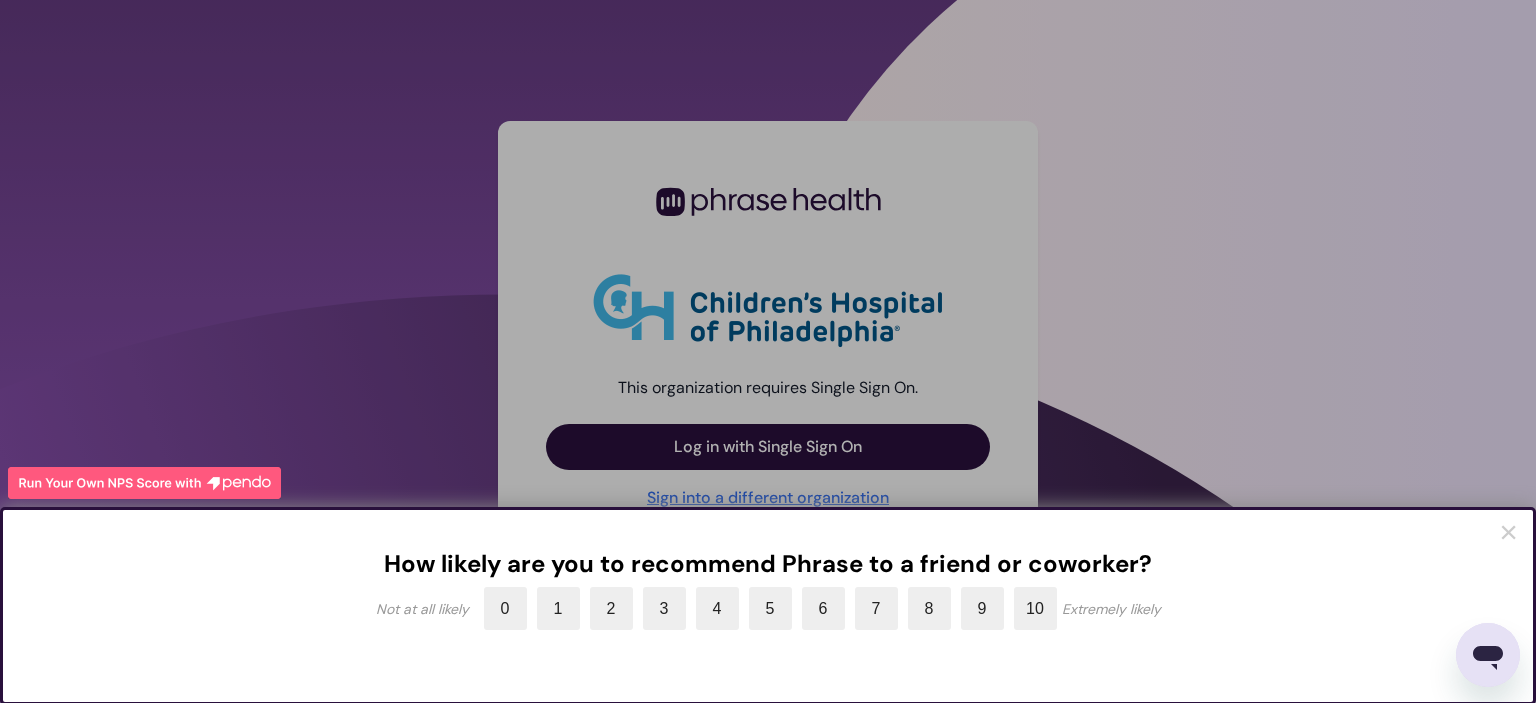 click at bounding box center [768, 351] 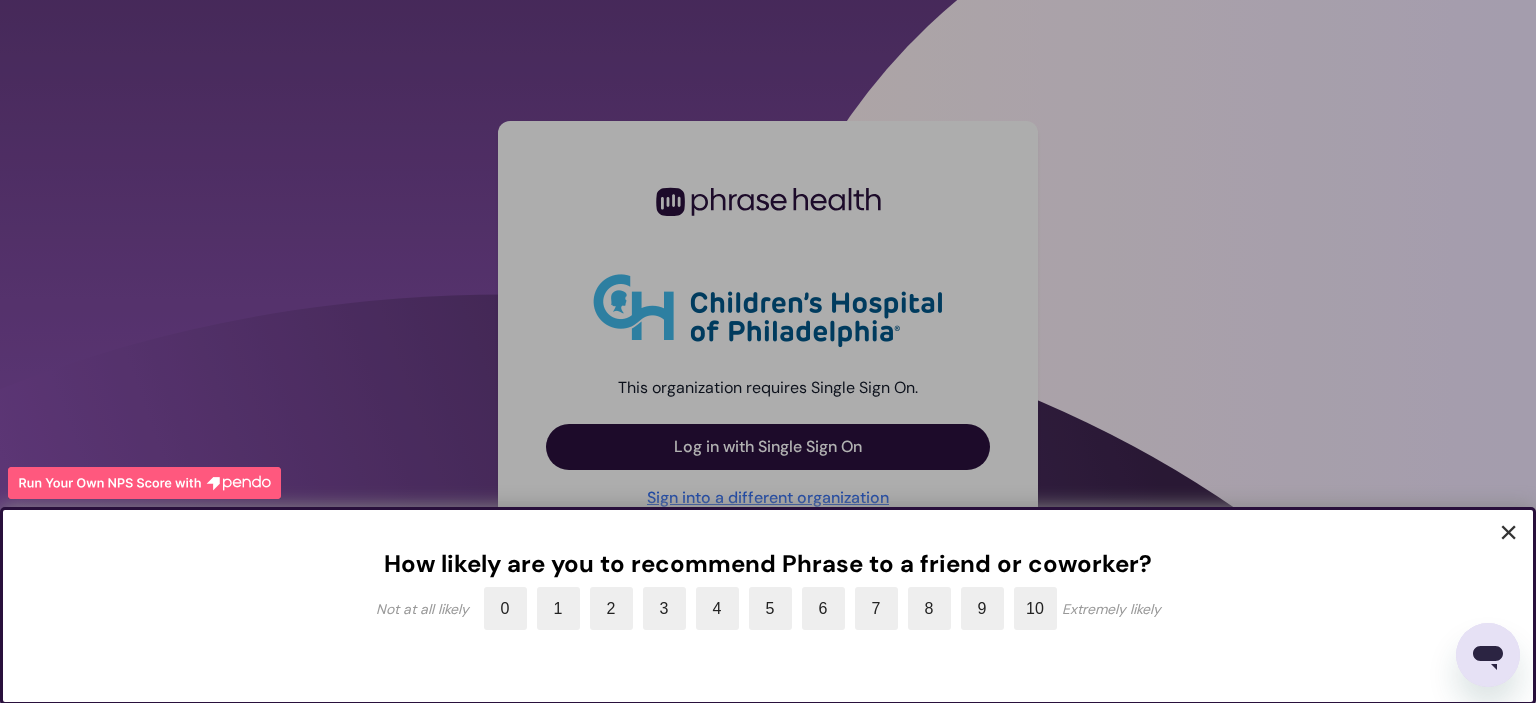 click on "×" at bounding box center [1508, 532] 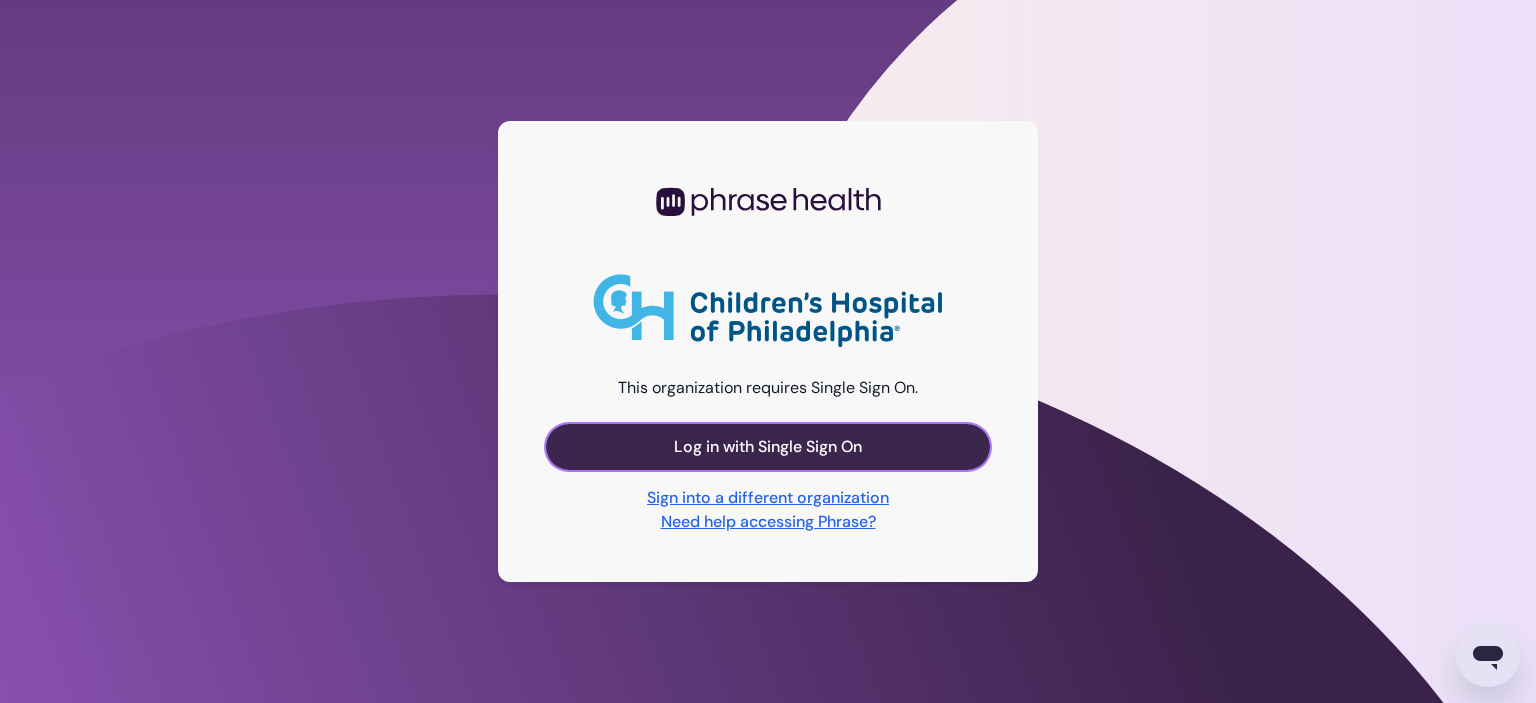 click on "Log in with Single Sign On" at bounding box center [768, 447] 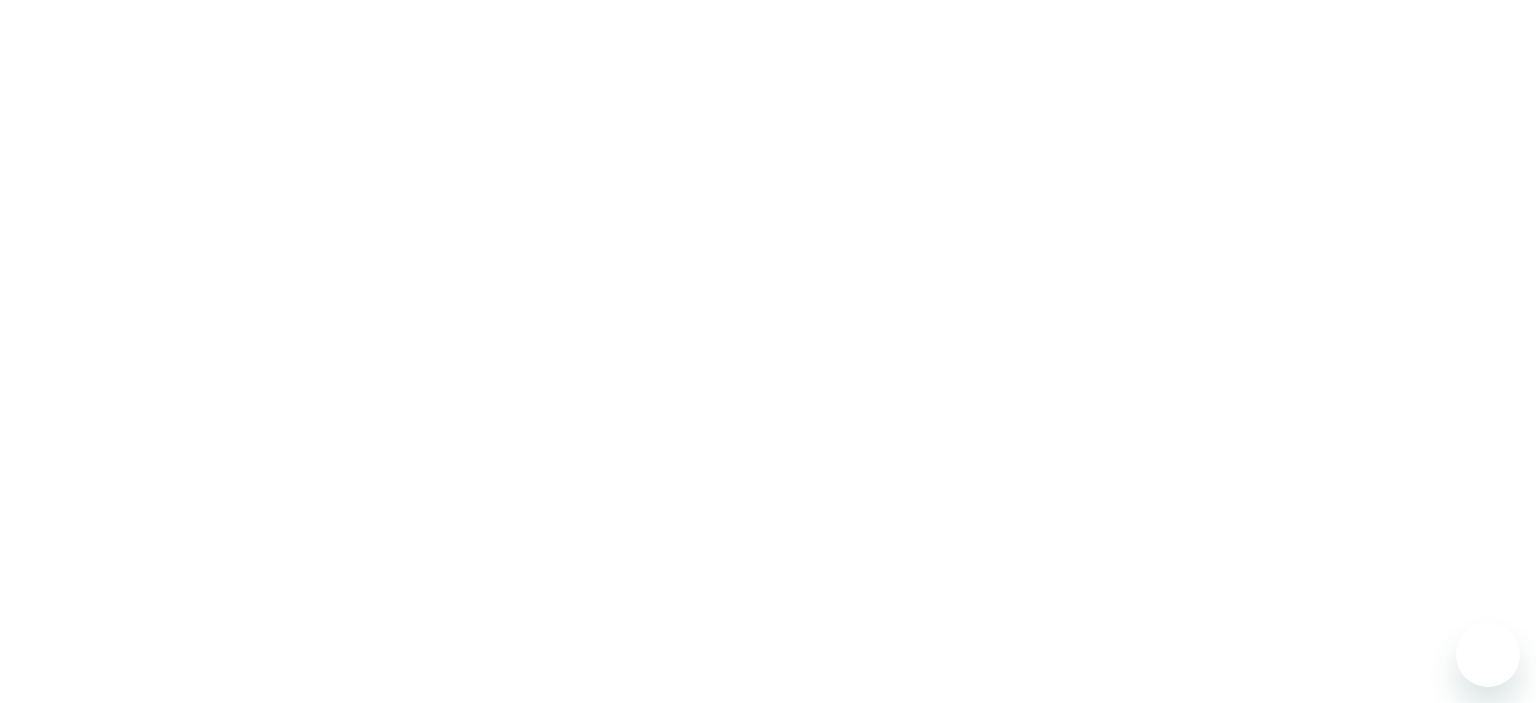 scroll, scrollTop: 0, scrollLeft: 0, axis: both 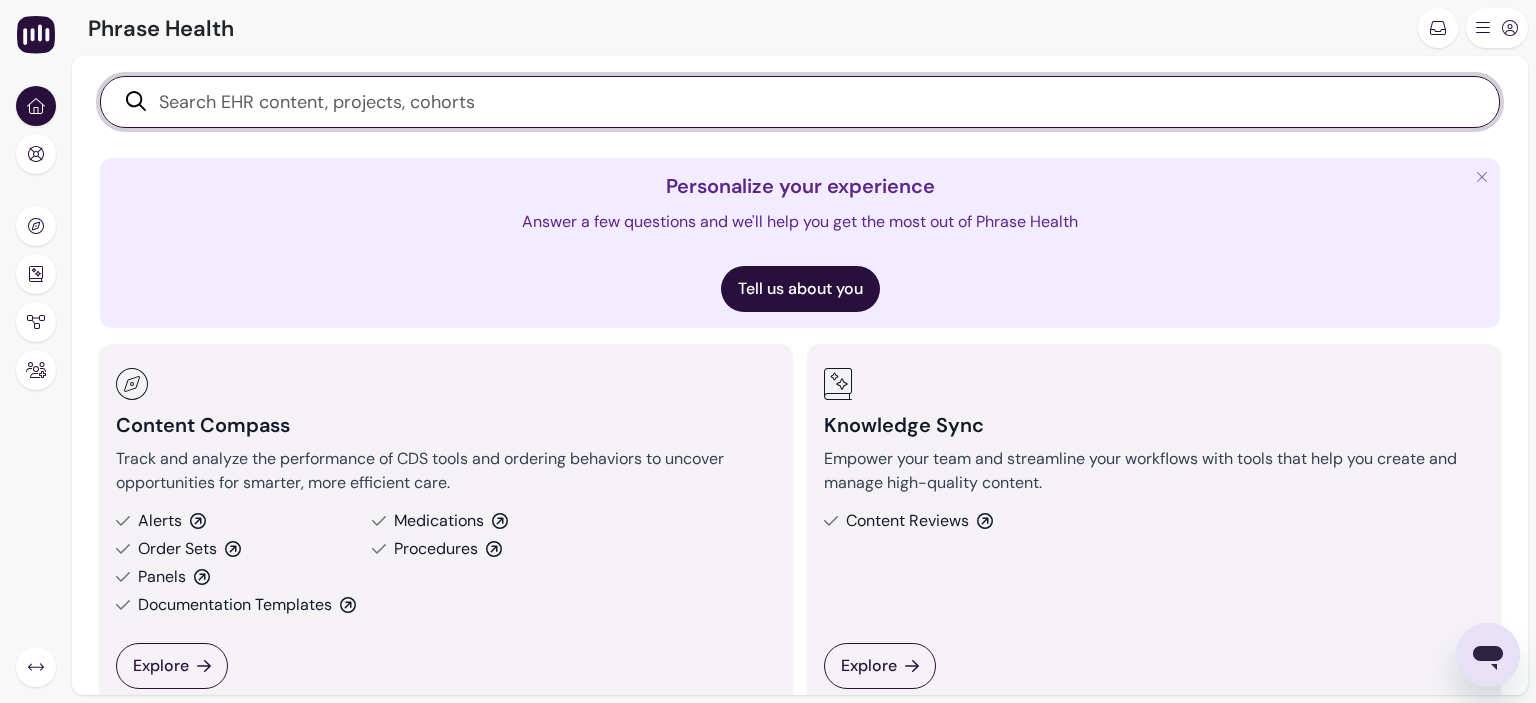 click at bounding box center (811, 102) 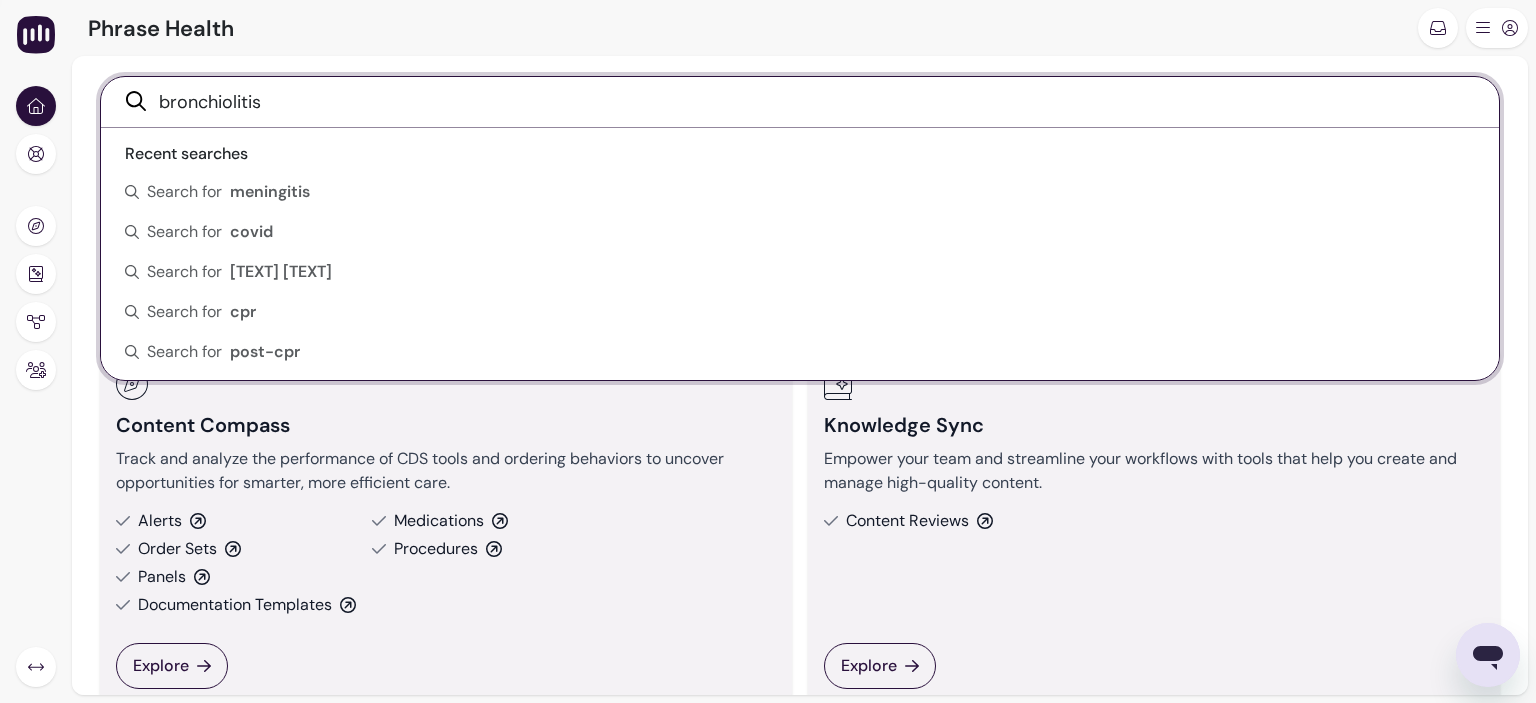 type on "bronchiolitis" 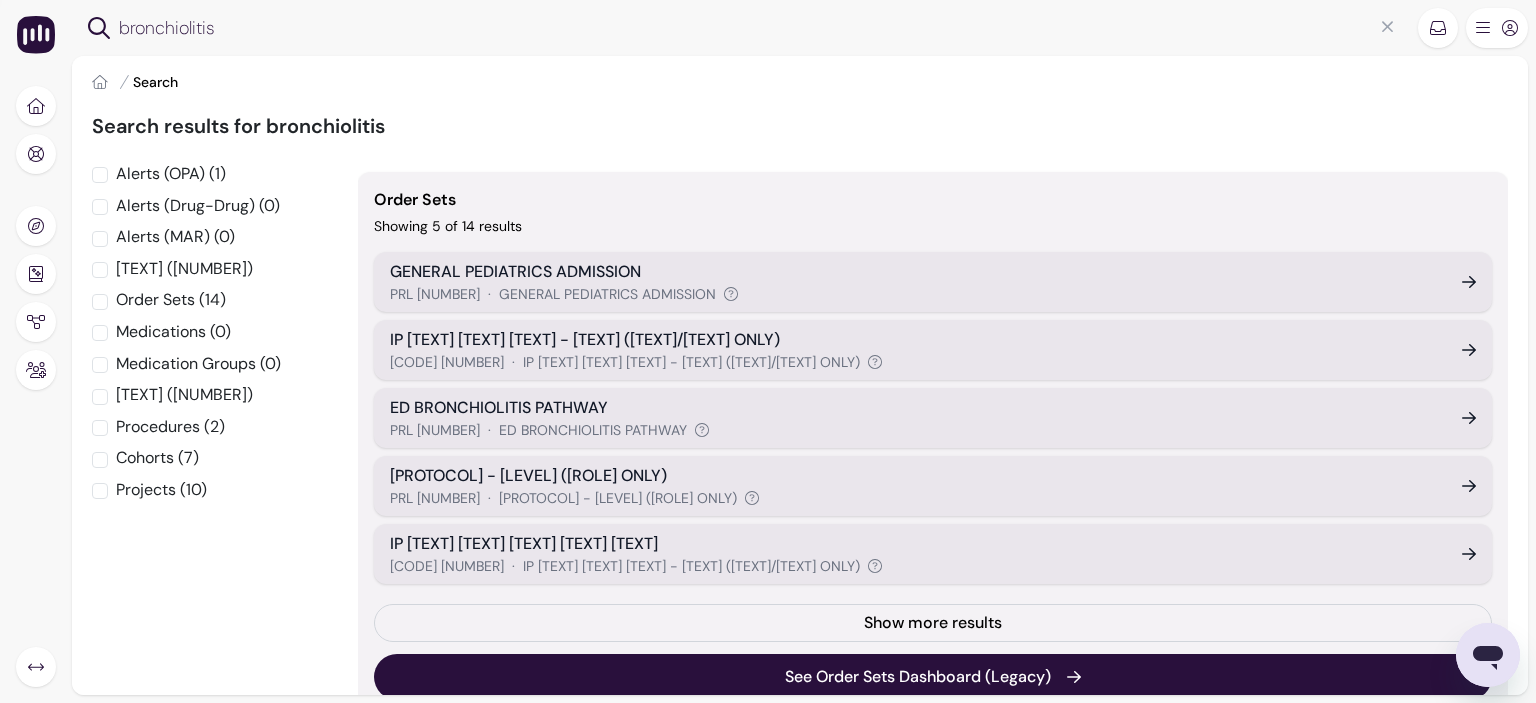 click on "ED BRONCHIOLITIS PATHWAY" at bounding box center [593, 430] 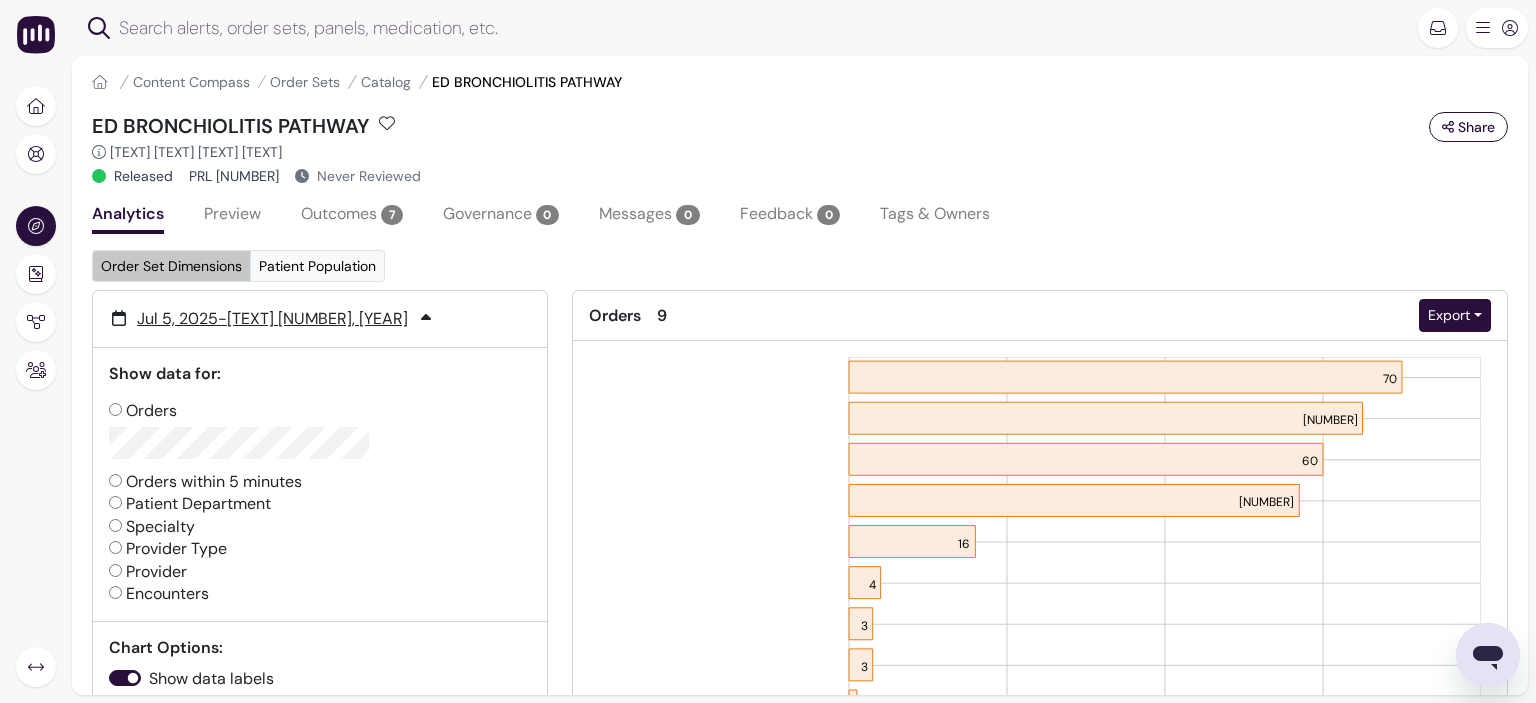 click on "Preview" at bounding box center [232, 216] 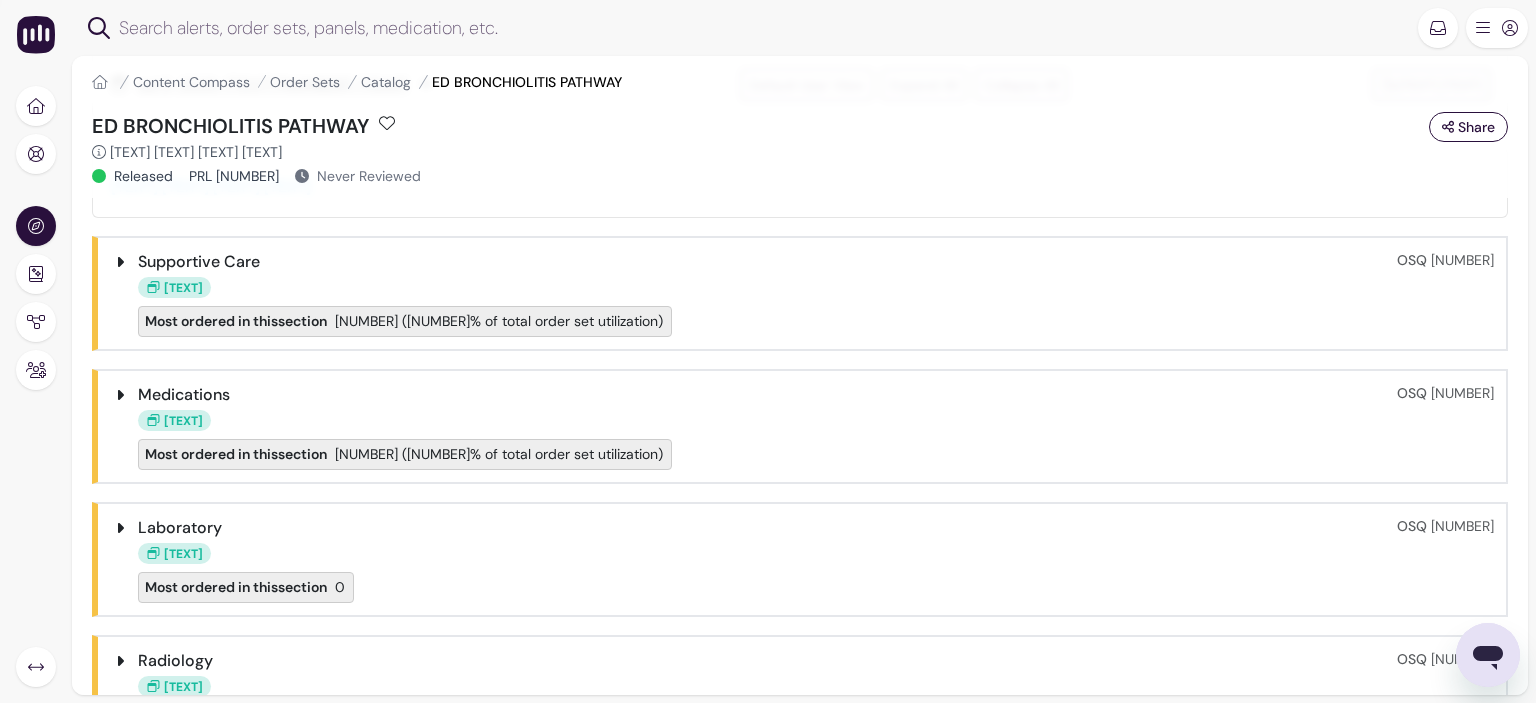 scroll, scrollTop: 200, scrollLeft: 0, axis: vertical 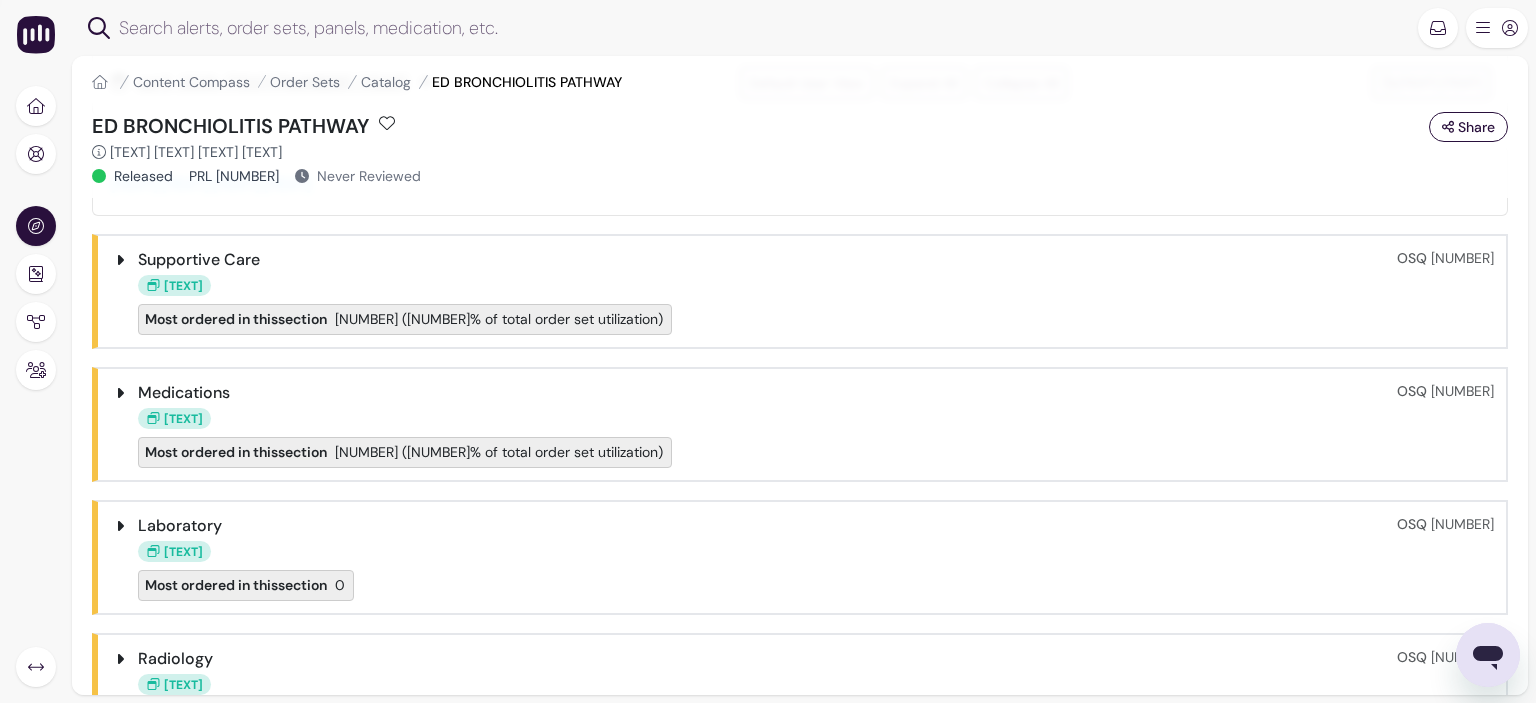 click on "[TEXT]" at bounding box center (767, 284) 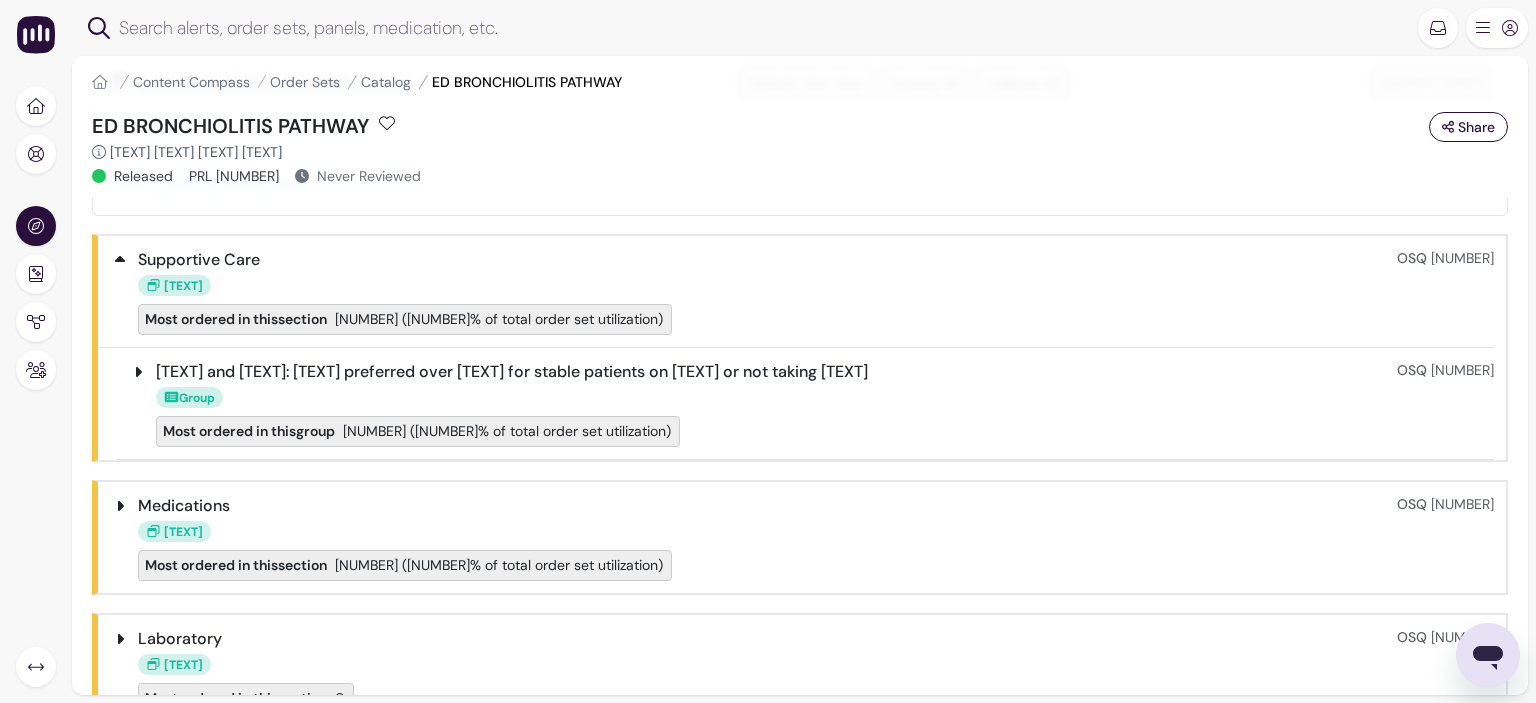 click on "Group" at bounding box center (776, 396) 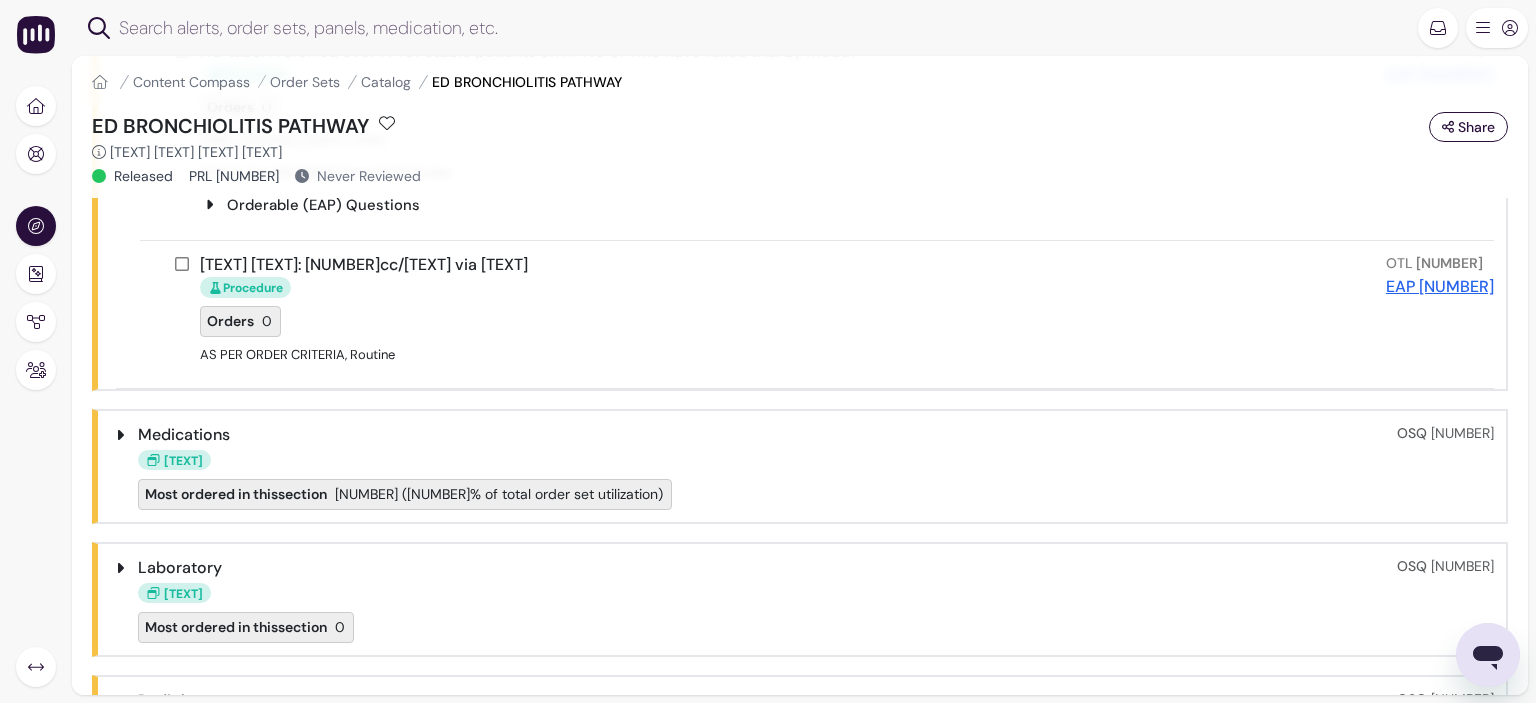 scroll, scrollTop: 900, scrollLeft: 0, axis: vertical 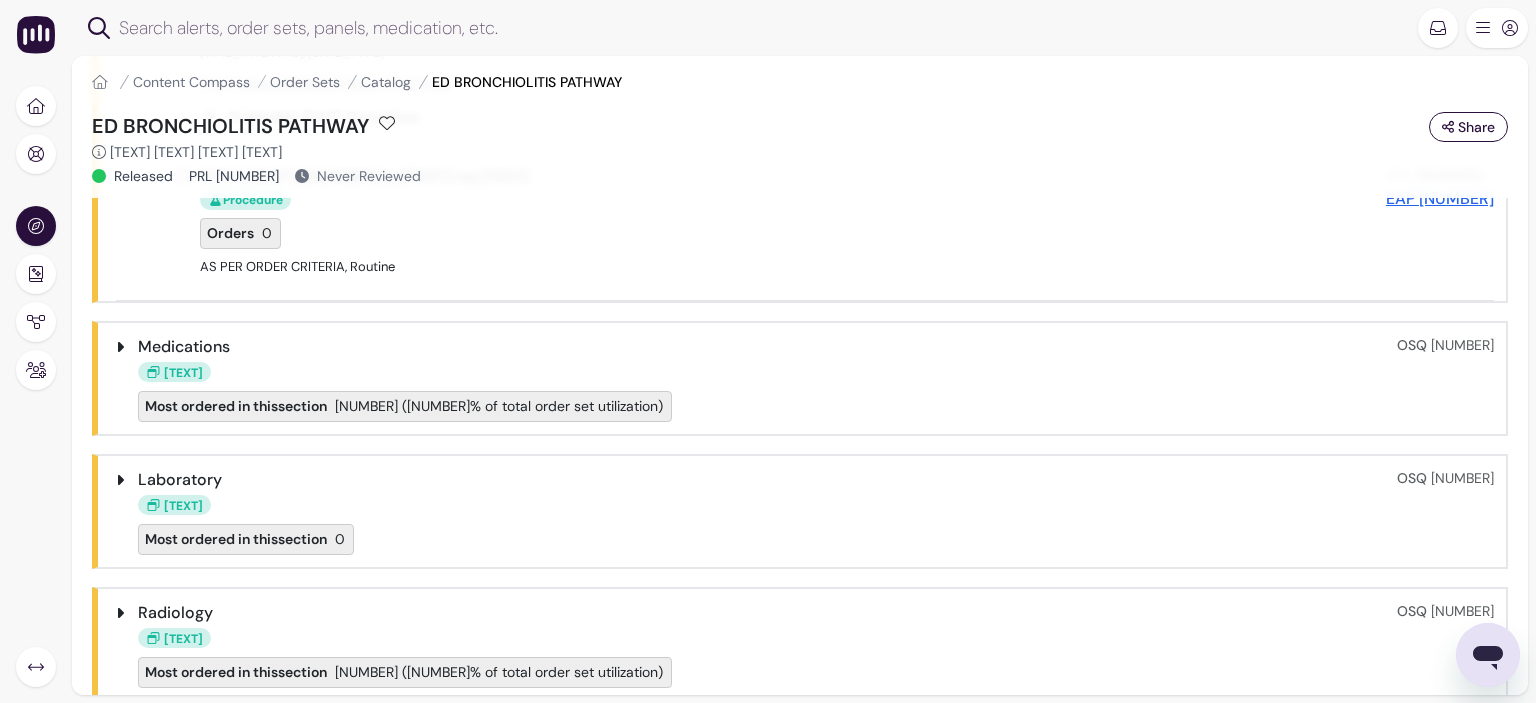 click on "[TEXT]" at bounding box center [767, 371] 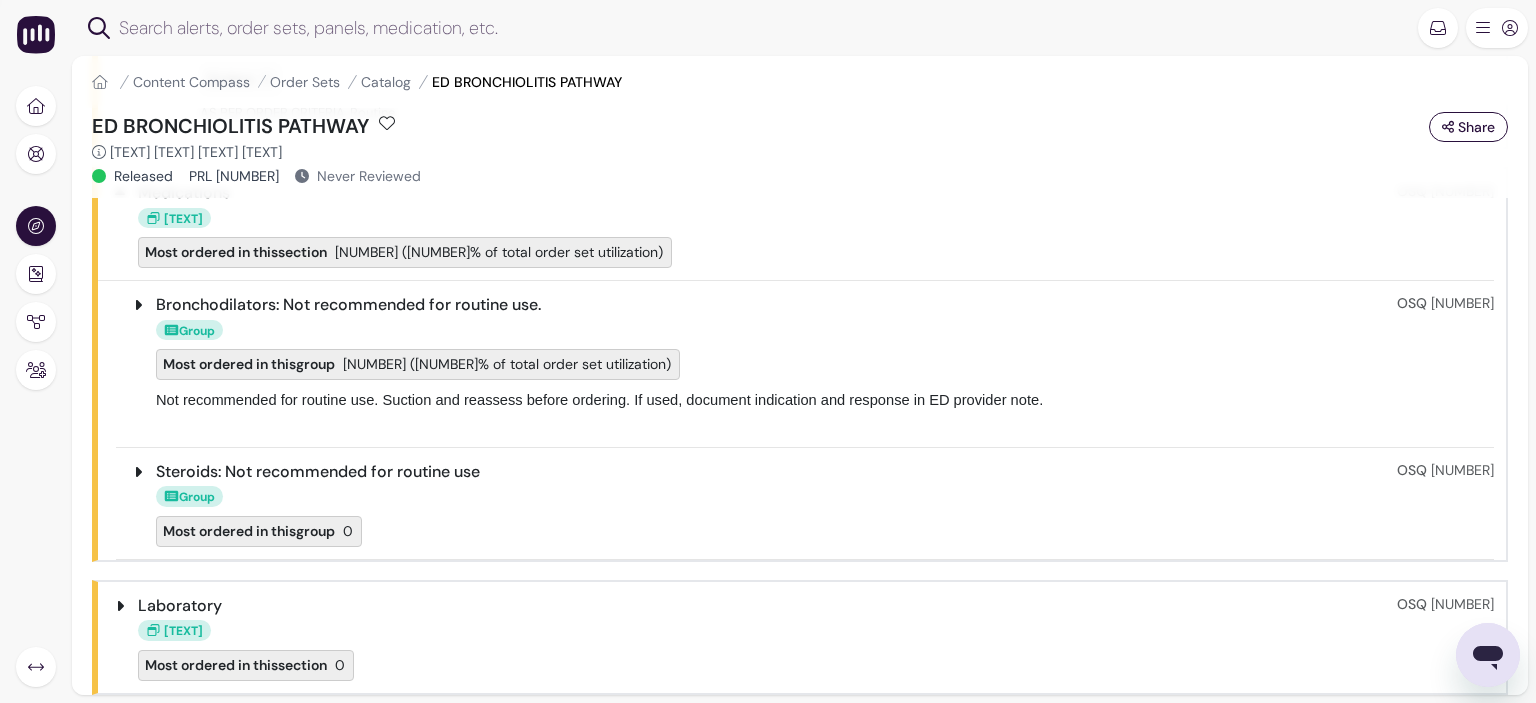 scroll, scrollTop: 1100, scrollLeft: 0, axis: vertical 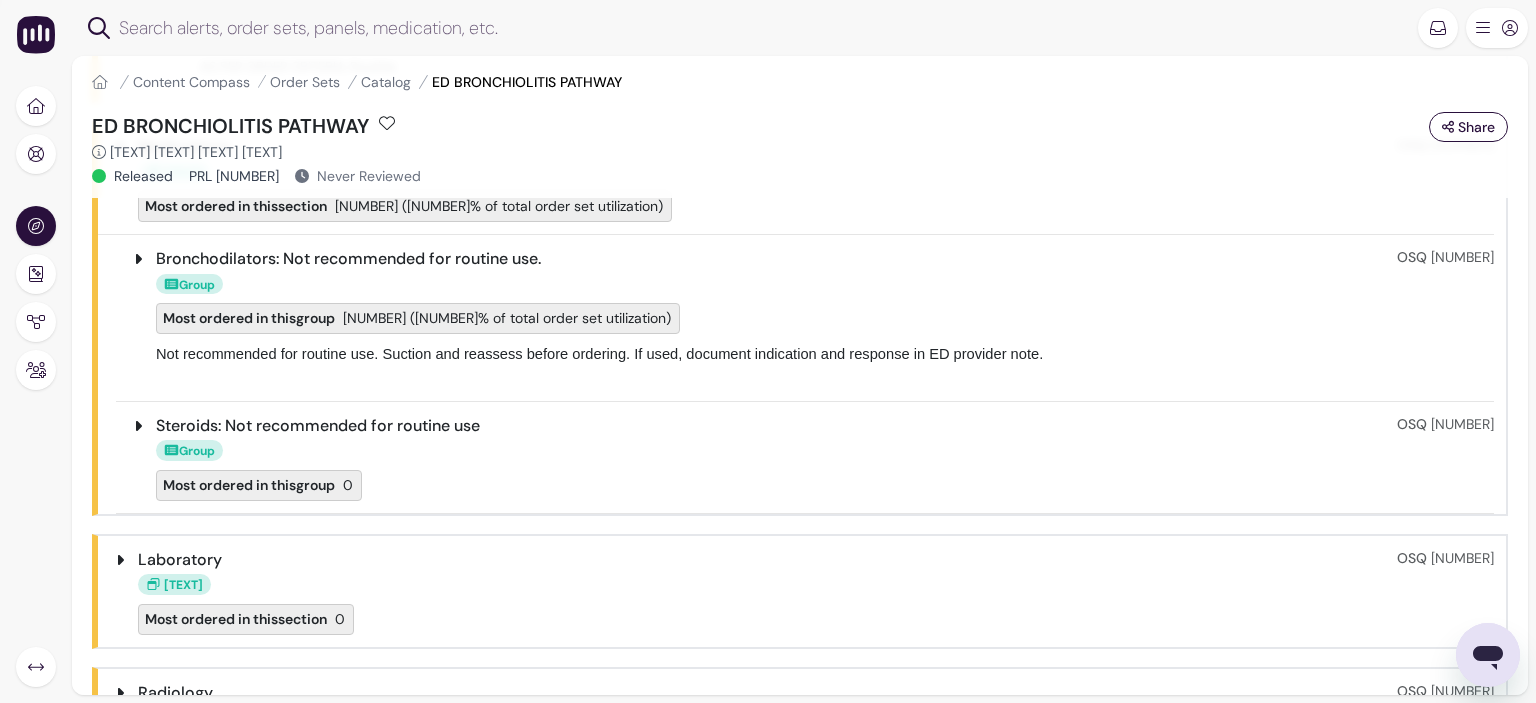 click on "Group" at bounding box center [776, 283] 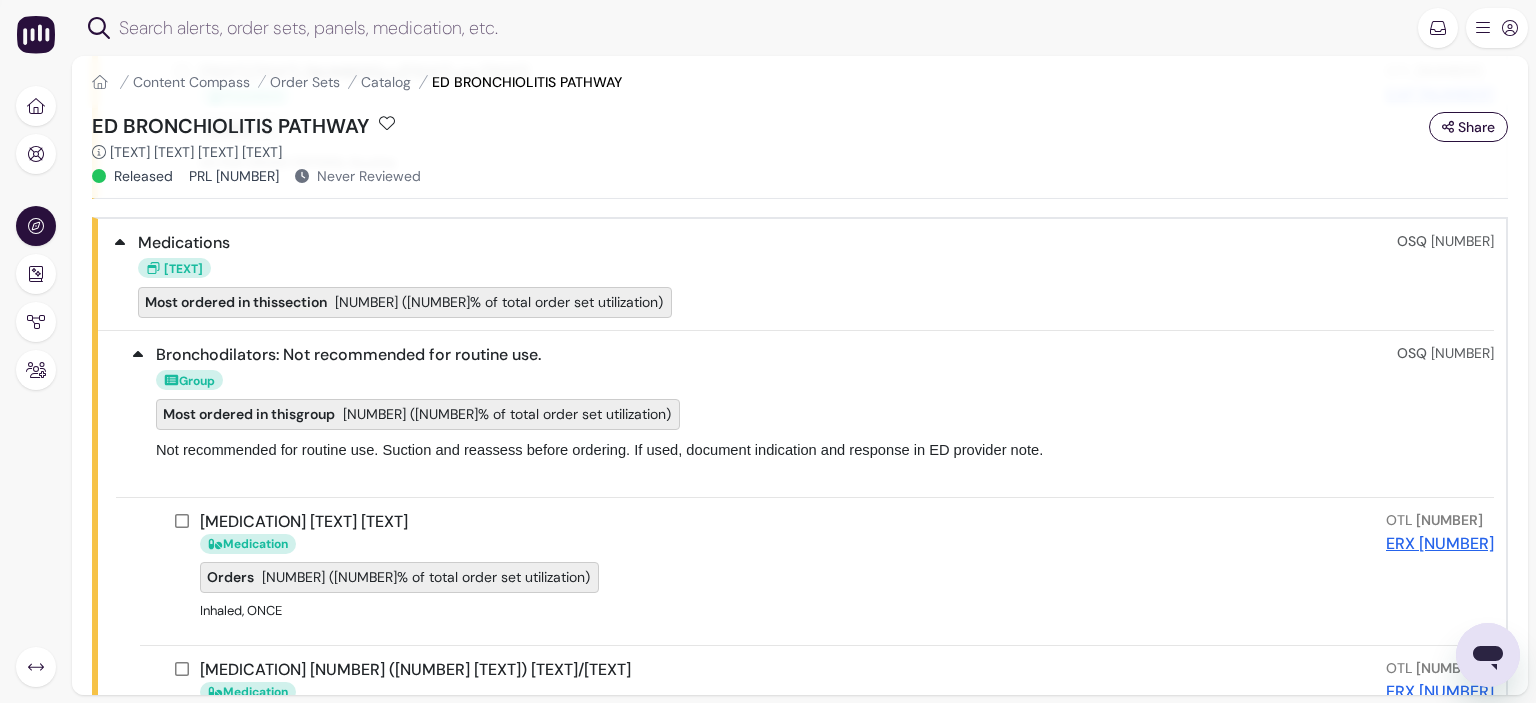 scroll, scrollTop: 1000, scrollLeft: 0, axis: vertical 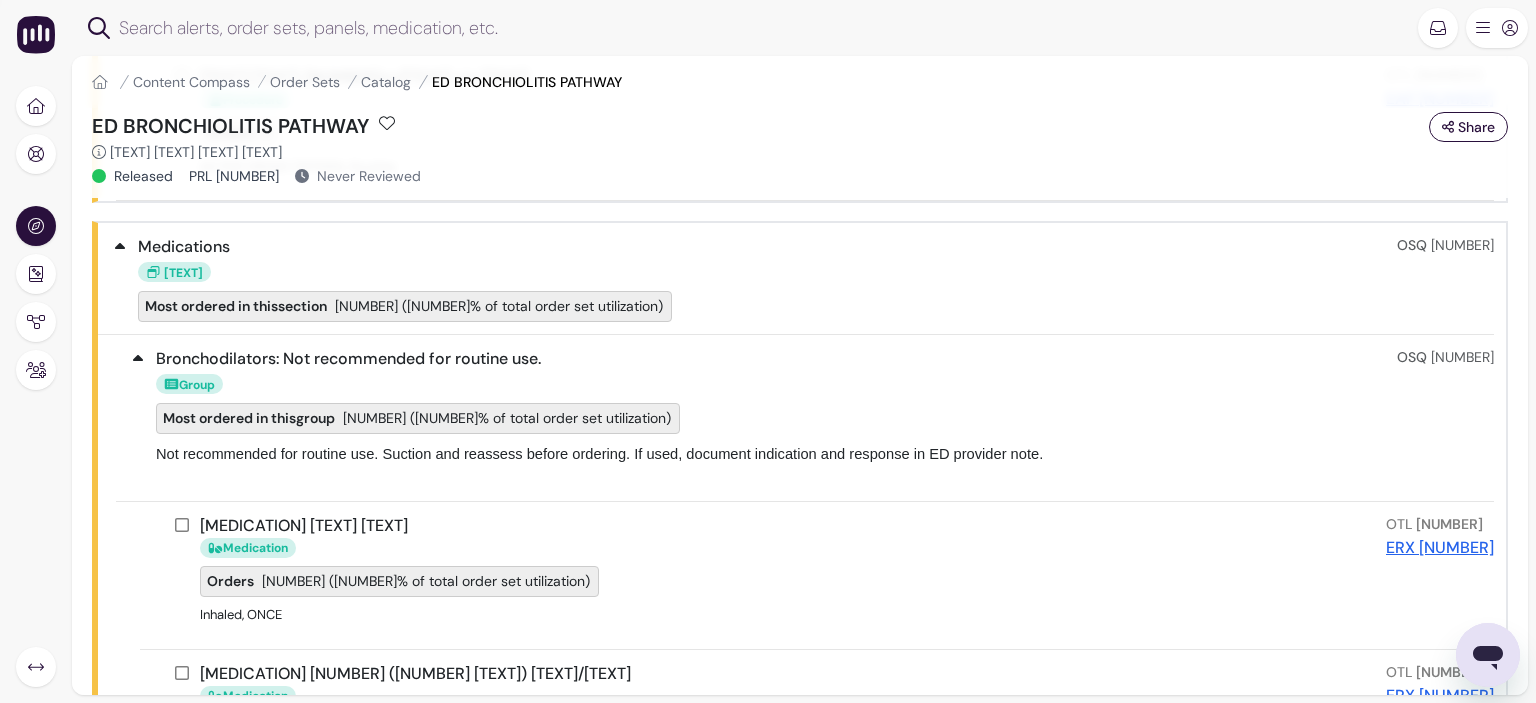 click on "Group" at bounding box center [776, 383] 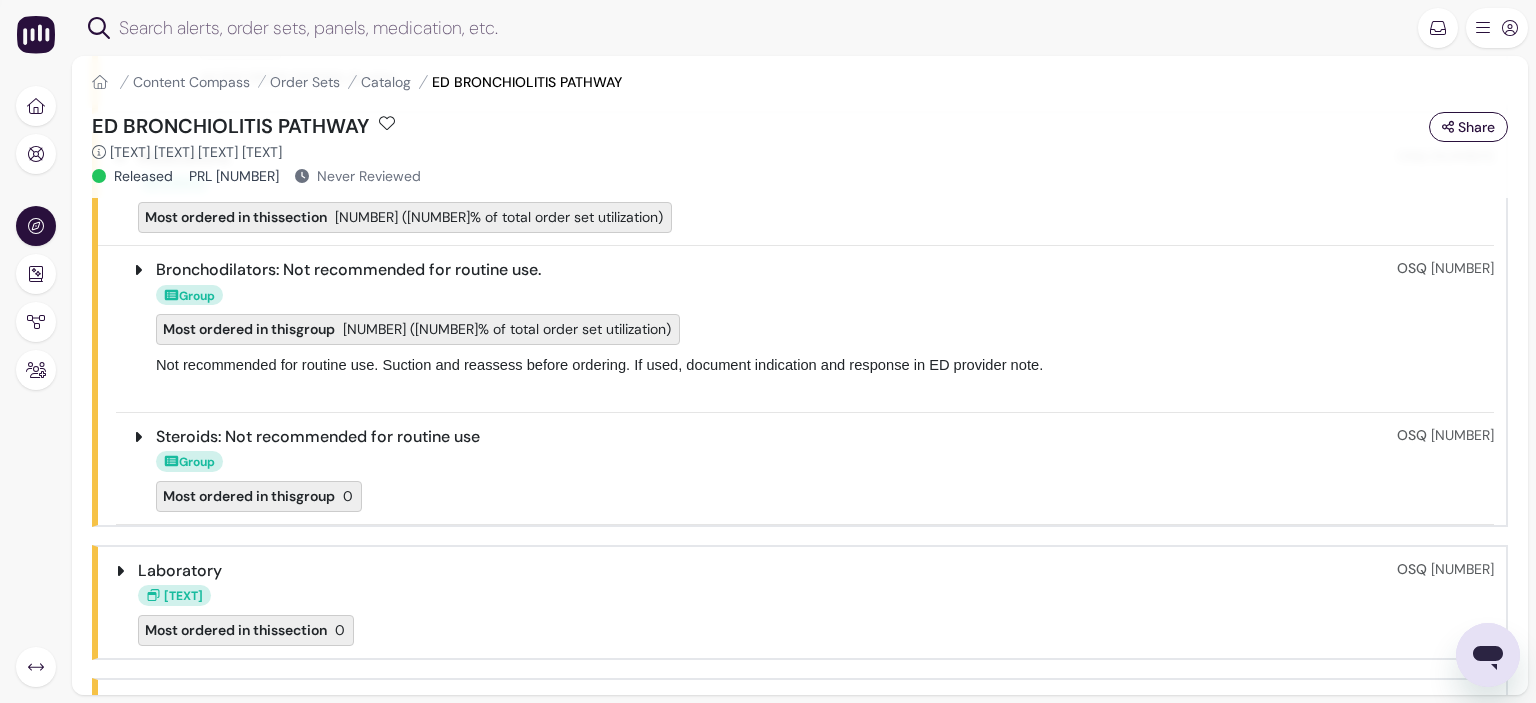 scroll, scrollTop: 1300, scrollLeft: 0, axis: vertical 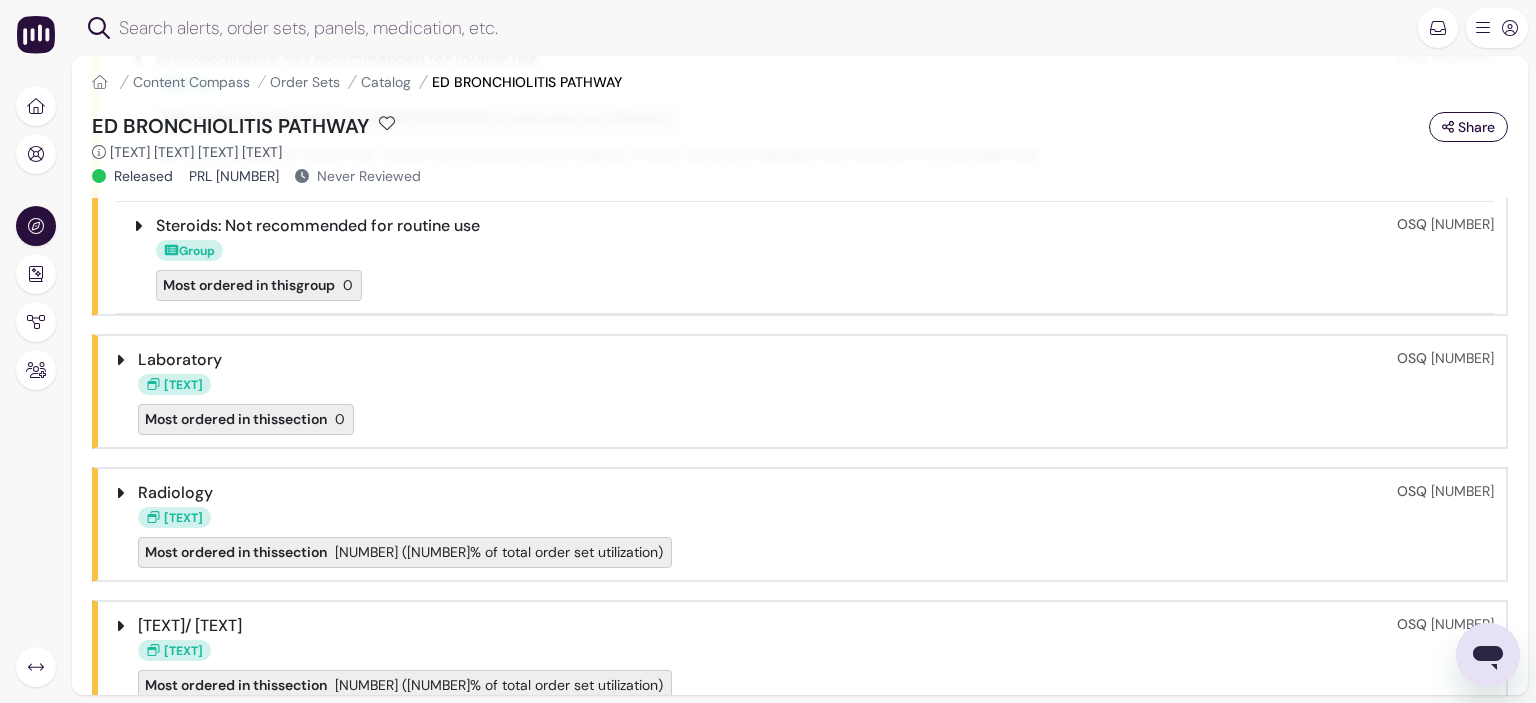 click on "Group" at bounding box center (776, 250) 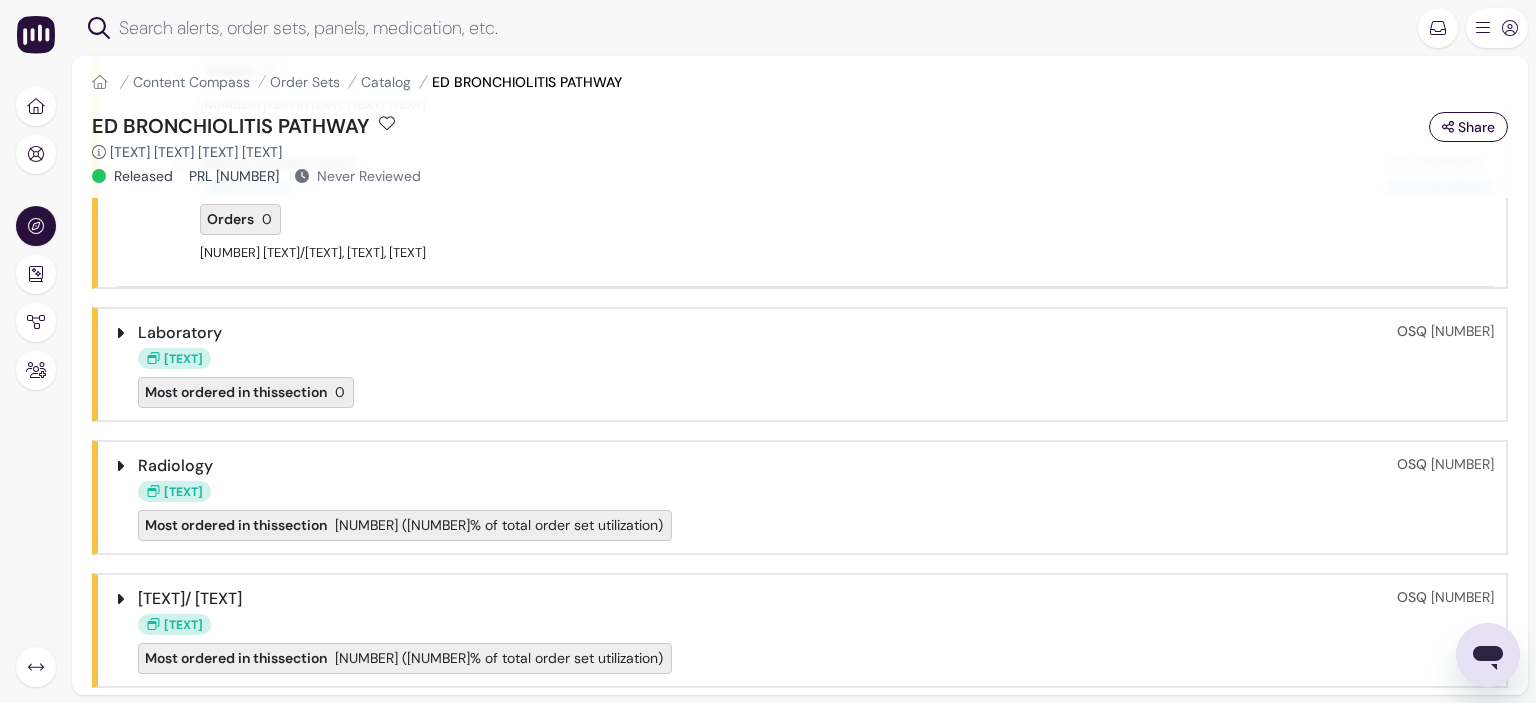 scroll, scrollTop: 1800, scrollLeft: 0, axis: vertical 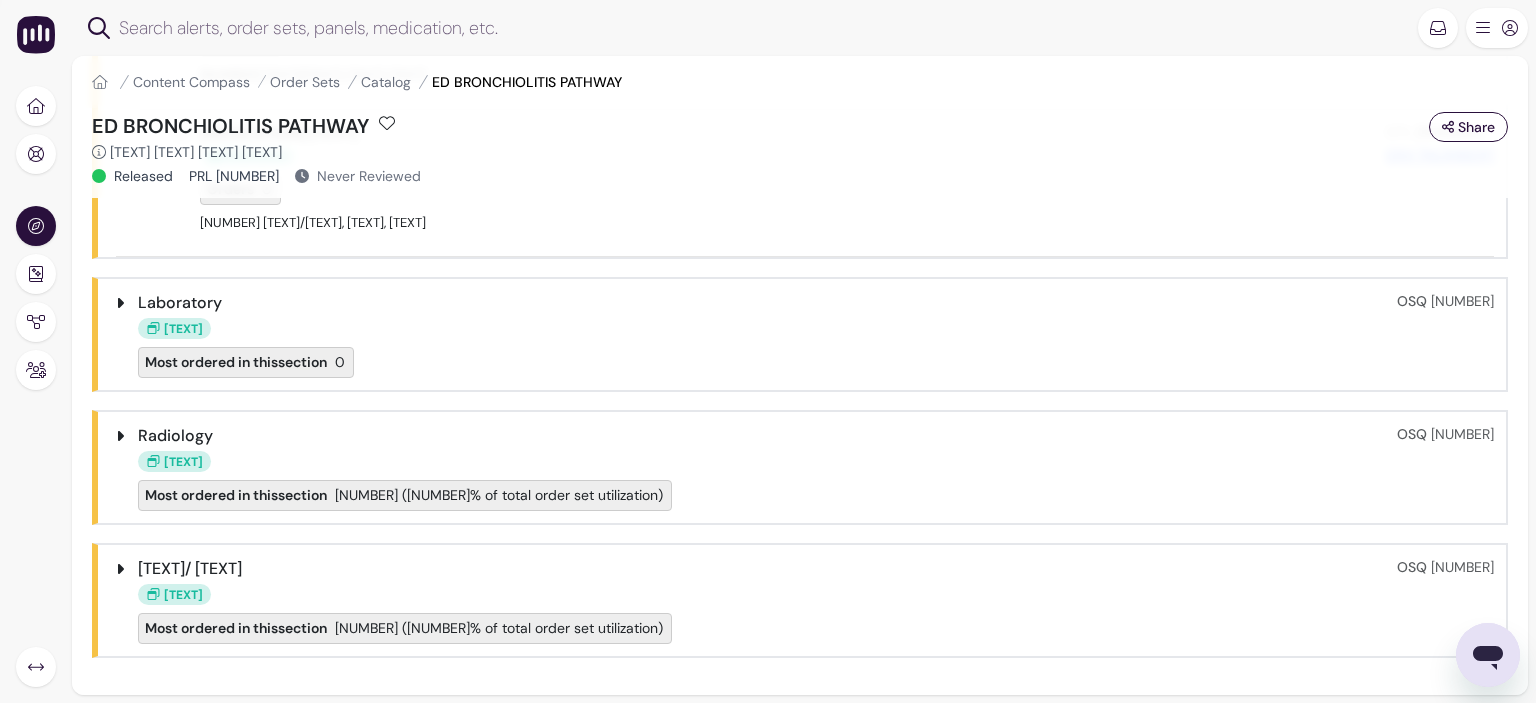 click on "[TEXT]" at bounding box center (767, 327) 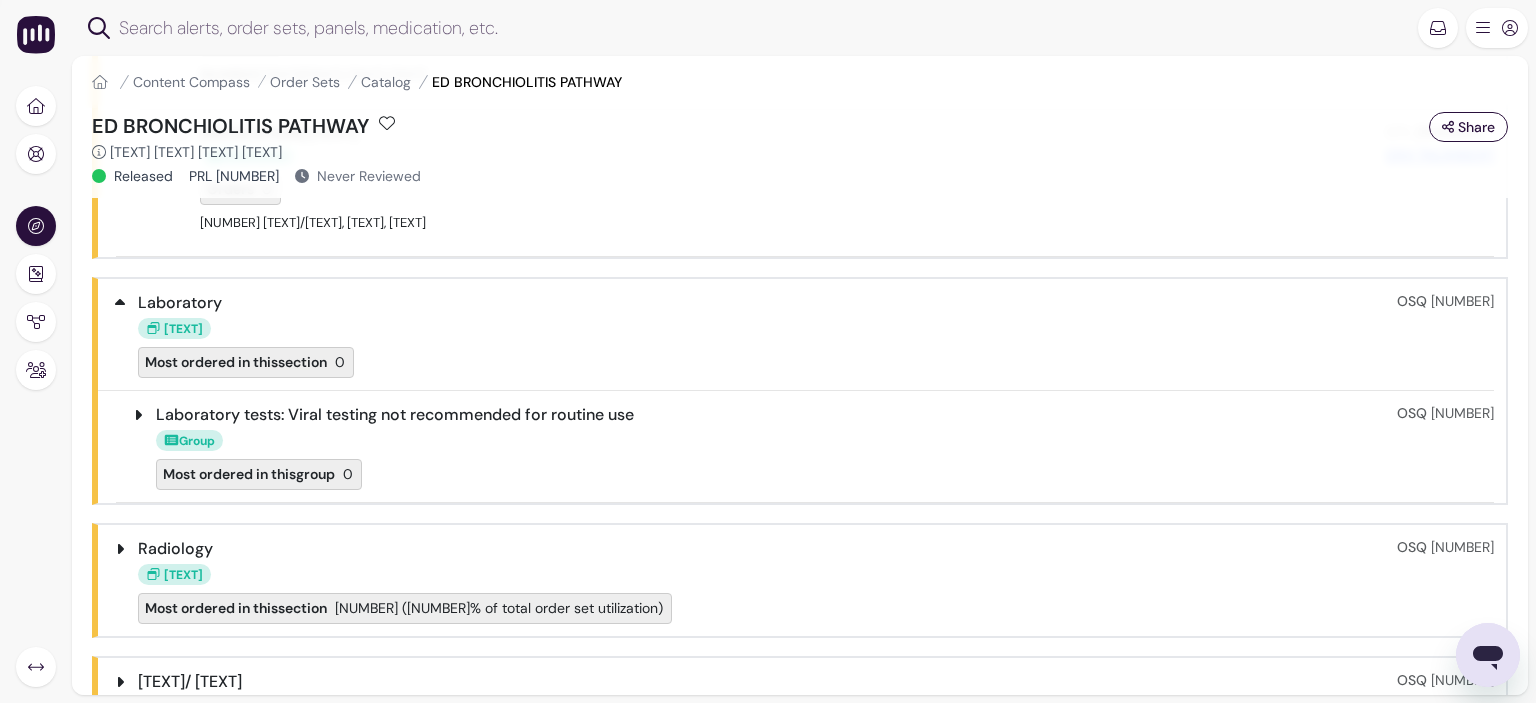 click on "Group" at bounding box center (776, 439) 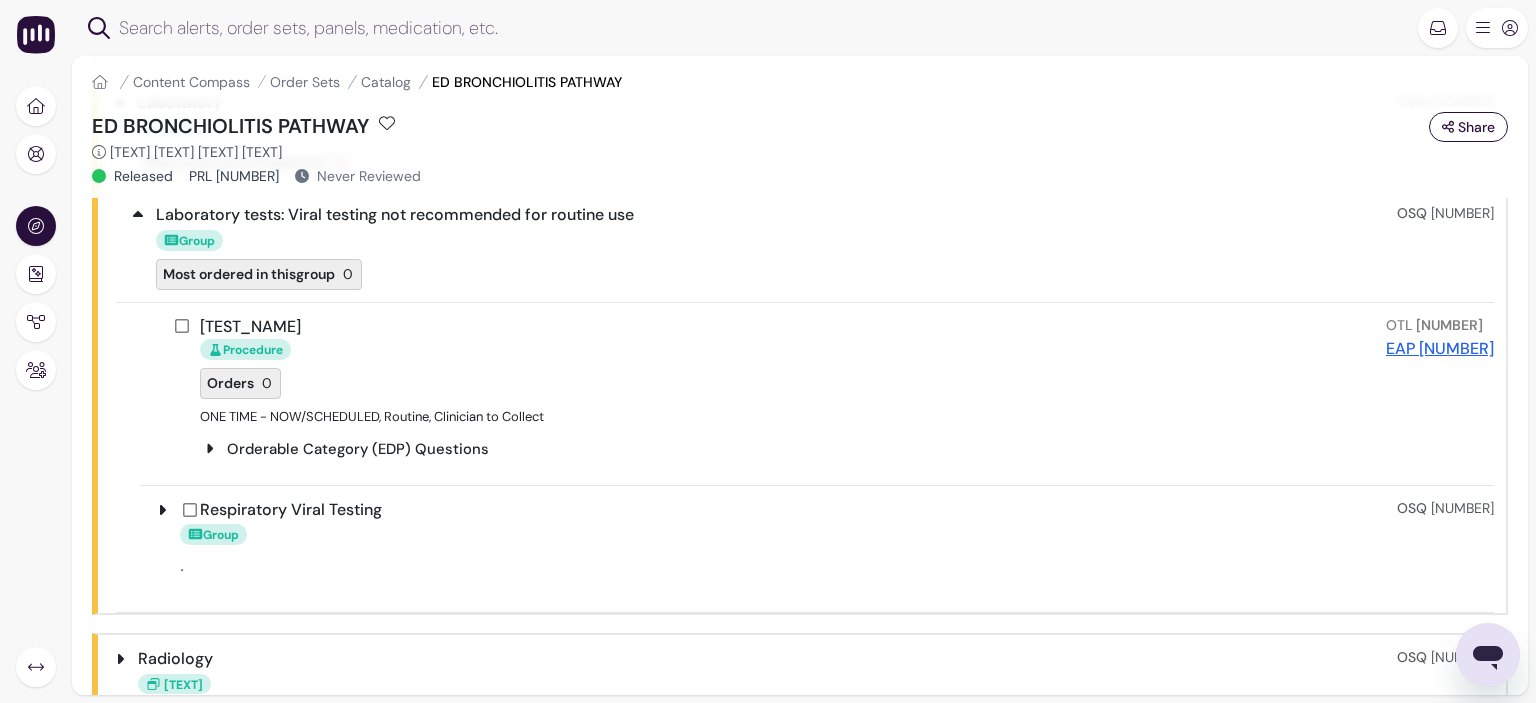 scroll, scrollTop: 2100, scrollLeft: 0, axis: vertical 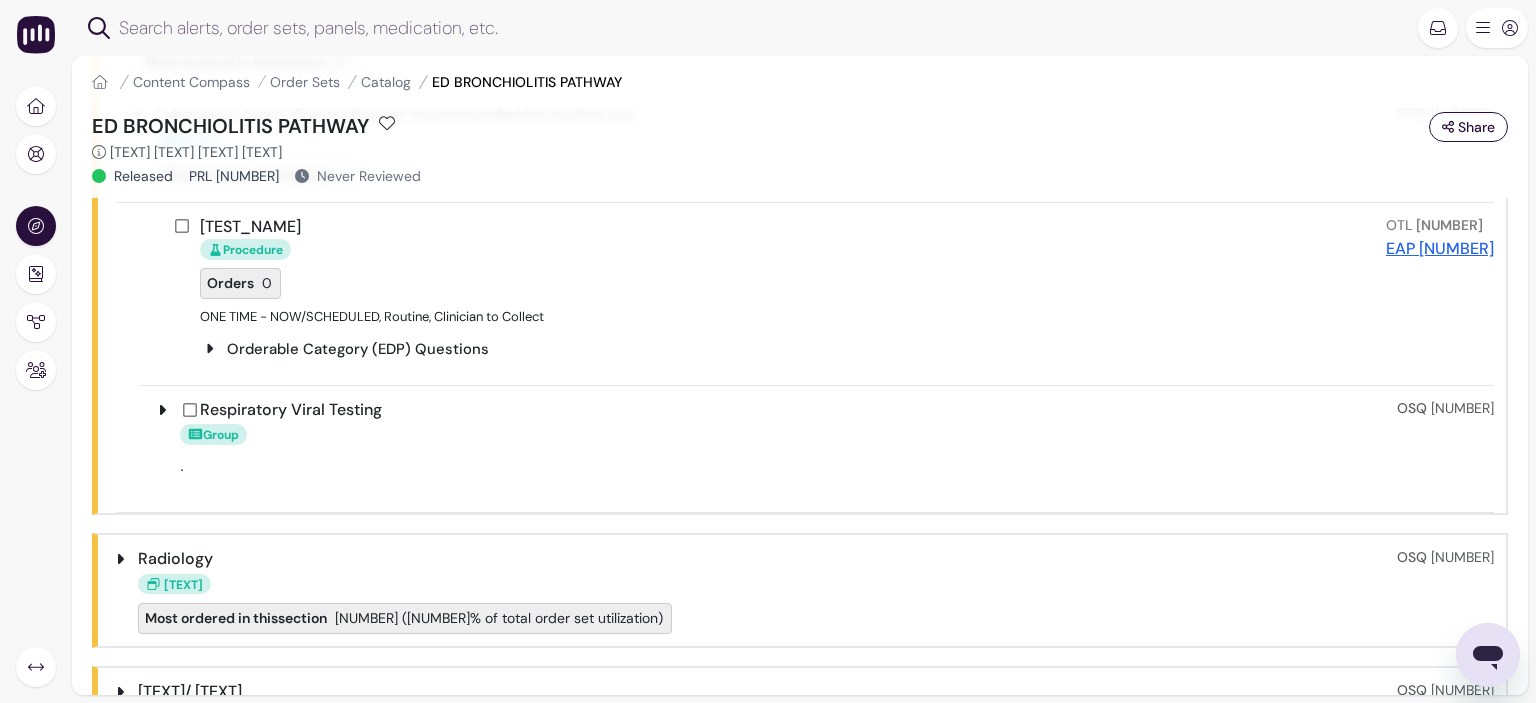 click on "." at bounding box center [788, 466] 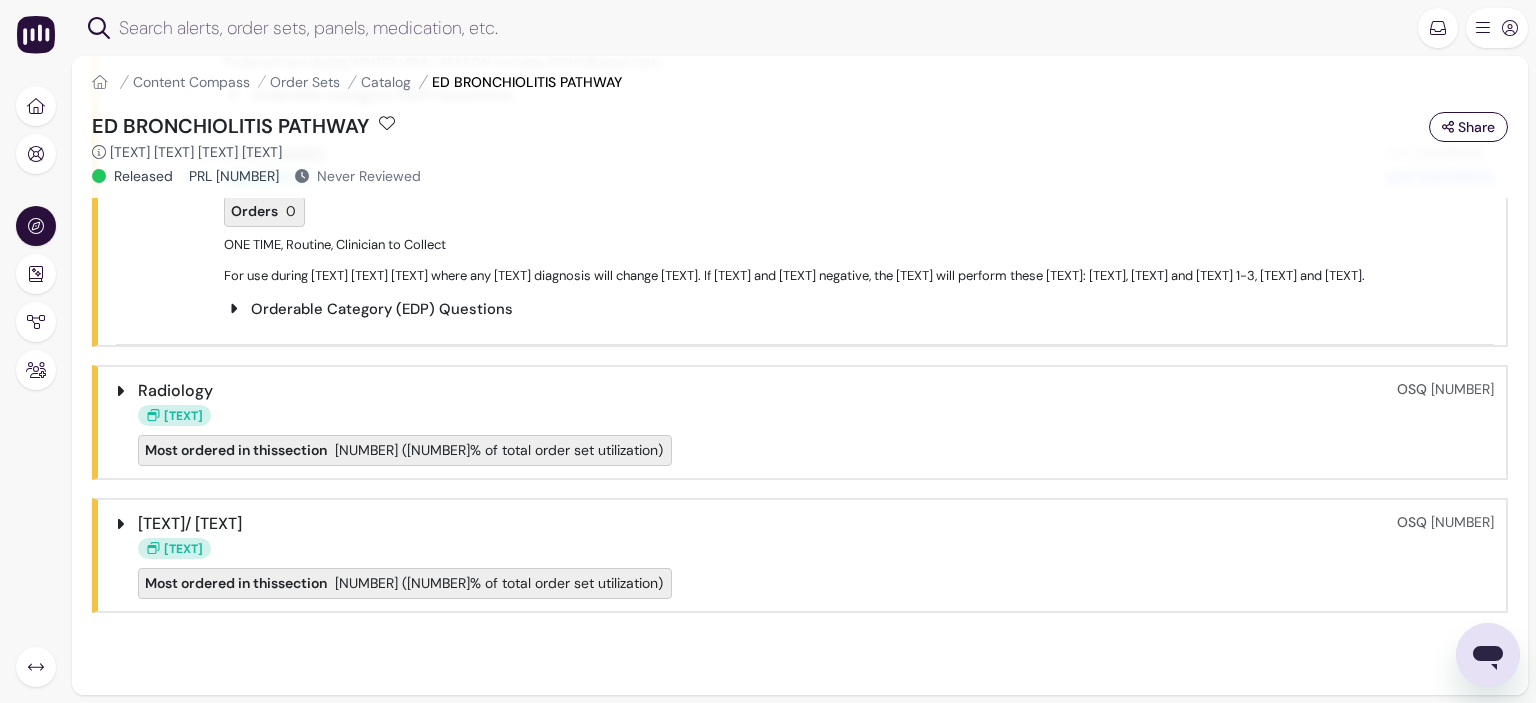 scroll, scrollTop: 2913, scrollLeft: 0, axis: vertical 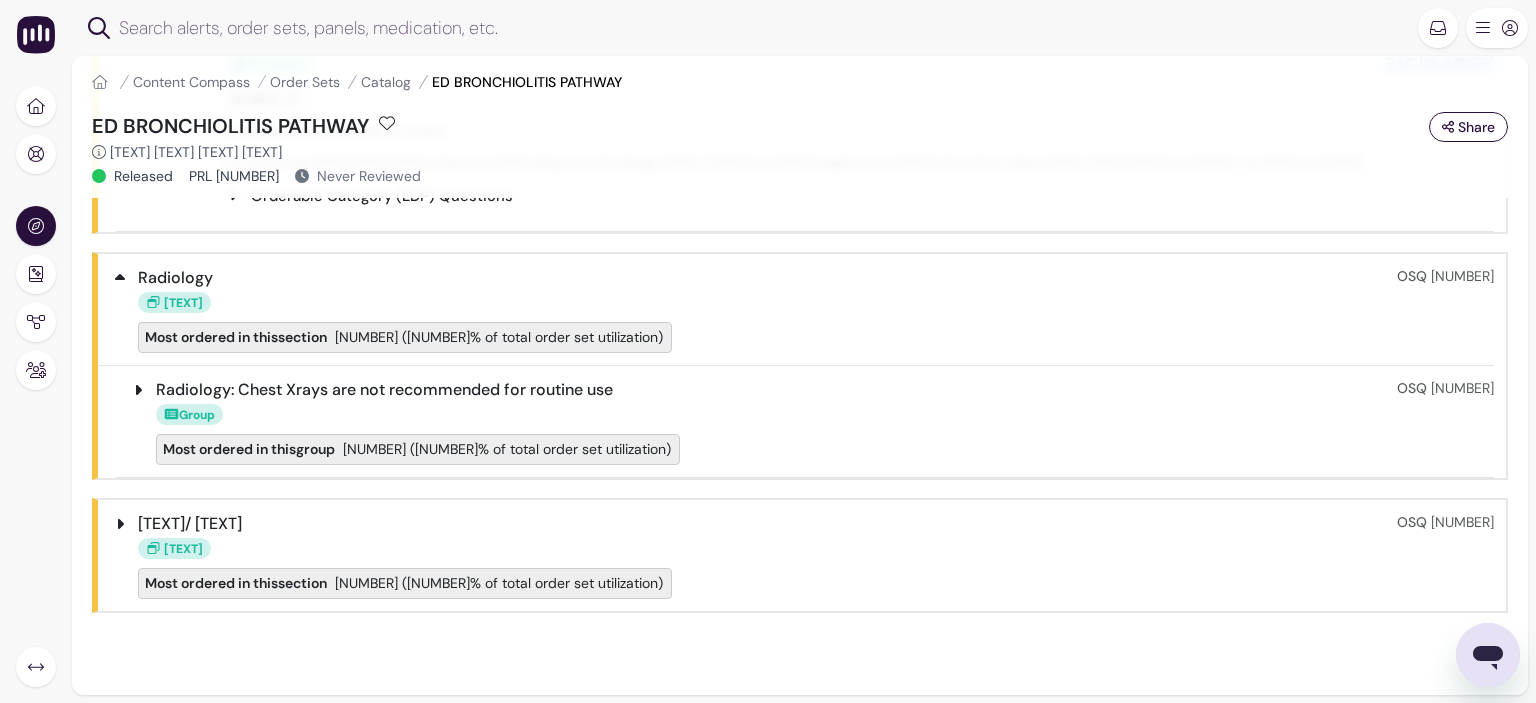 click on "Radiology: Chest Xrays are not recommended for routine use" at bounding box center (384, 390) 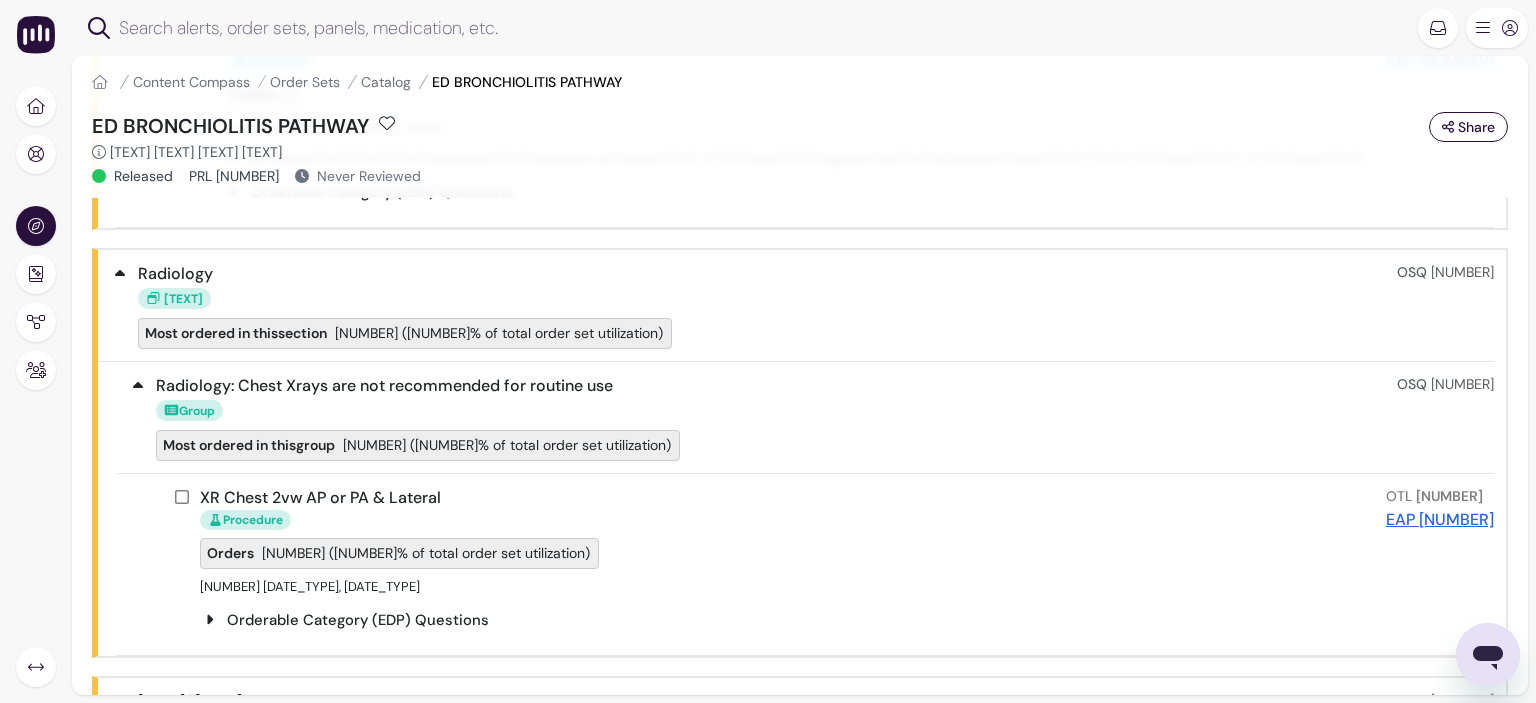scroll, scrollTop: 3208, scrollLeft: 0, axis: vertical 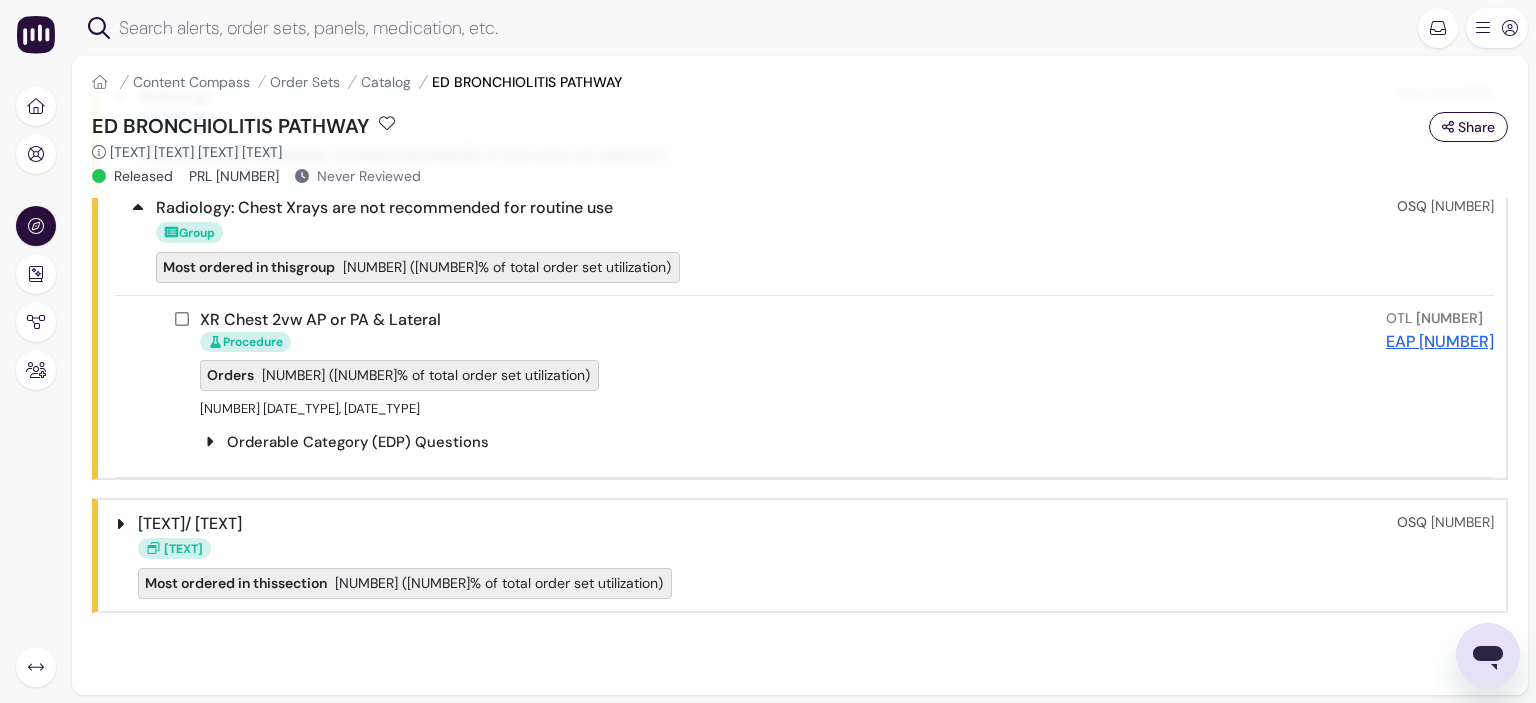 click on "[TEXT]/ [TEXT]" at bounding box center (767, 524) 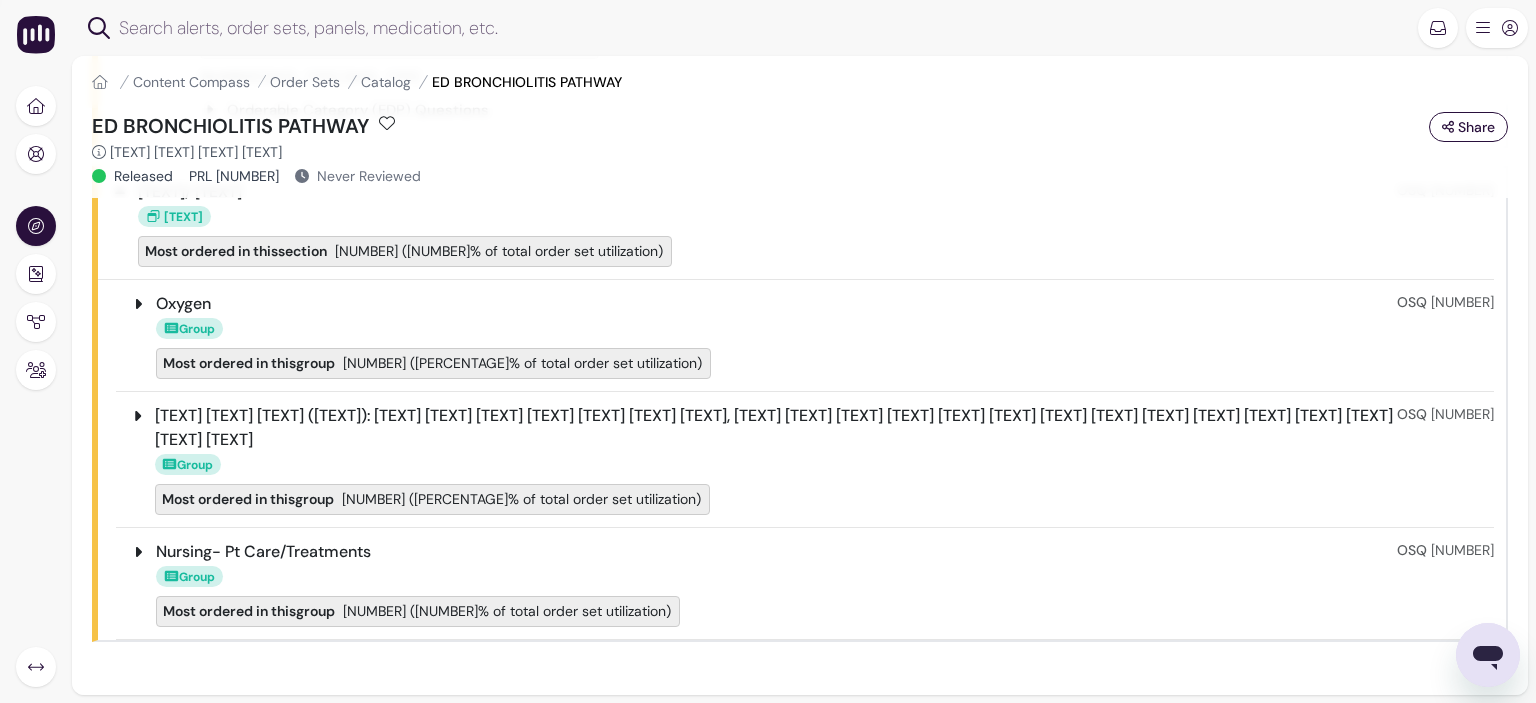 scroll, scrollTop: 3567, scrollLeft: 0, axis: vertical 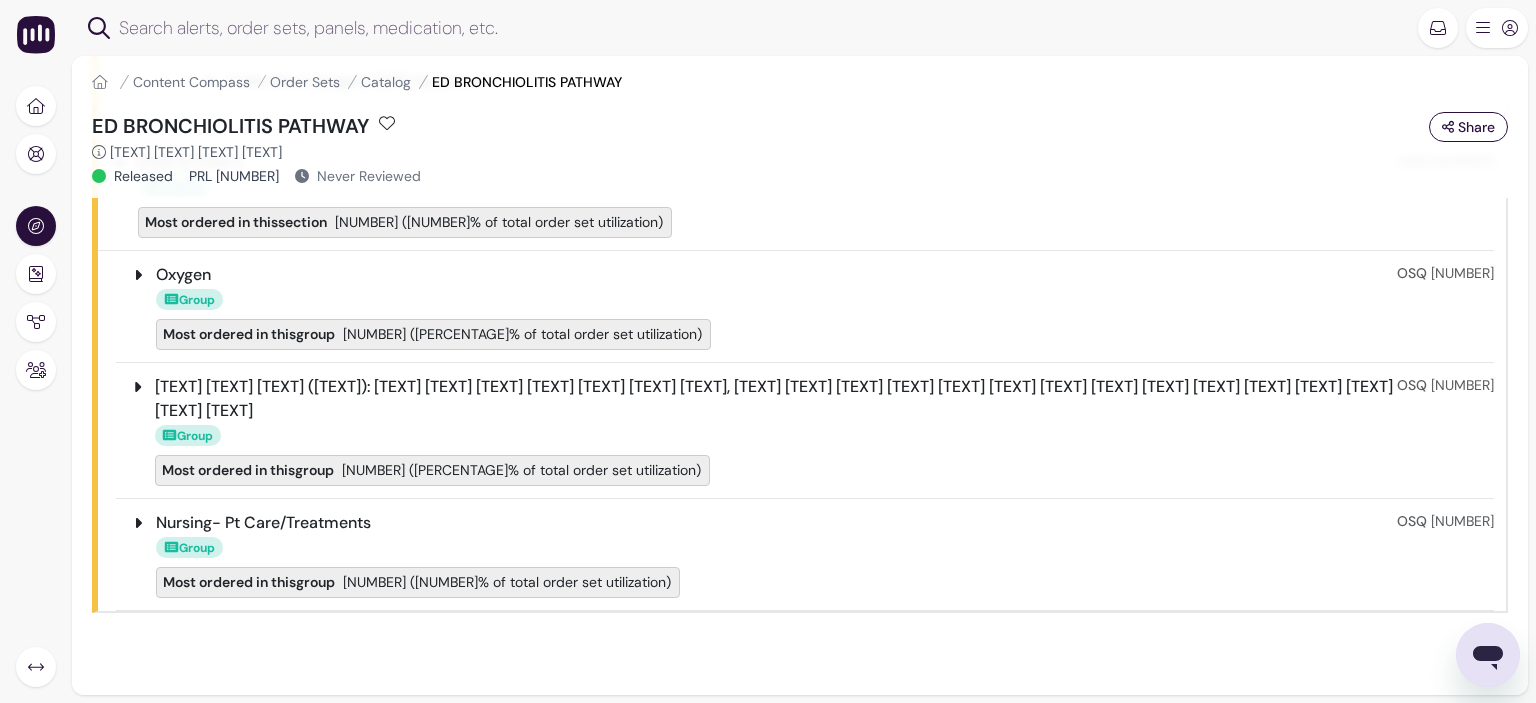 click on "Oxygen" at bounding box center (776, 275) 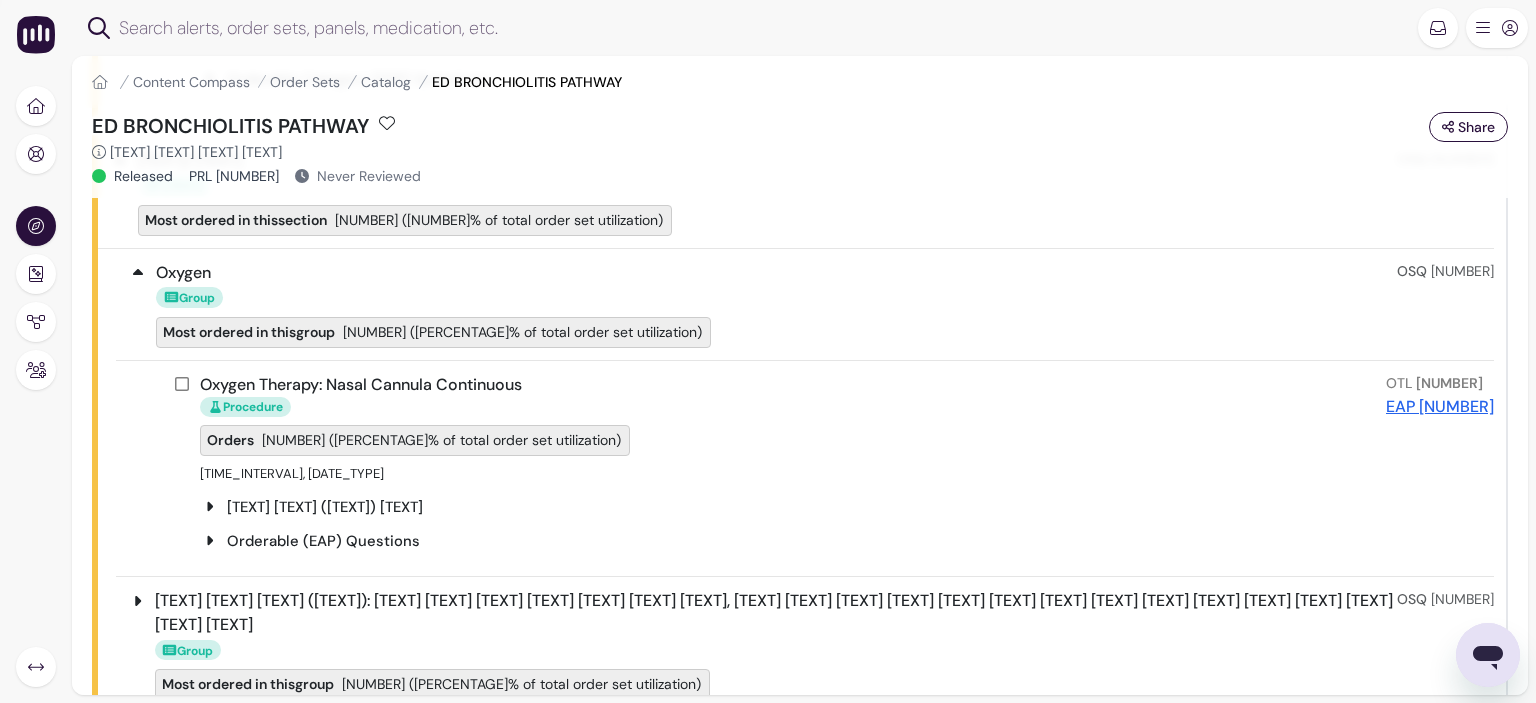 click on "Oxygen" at bounding box center (776, 273) 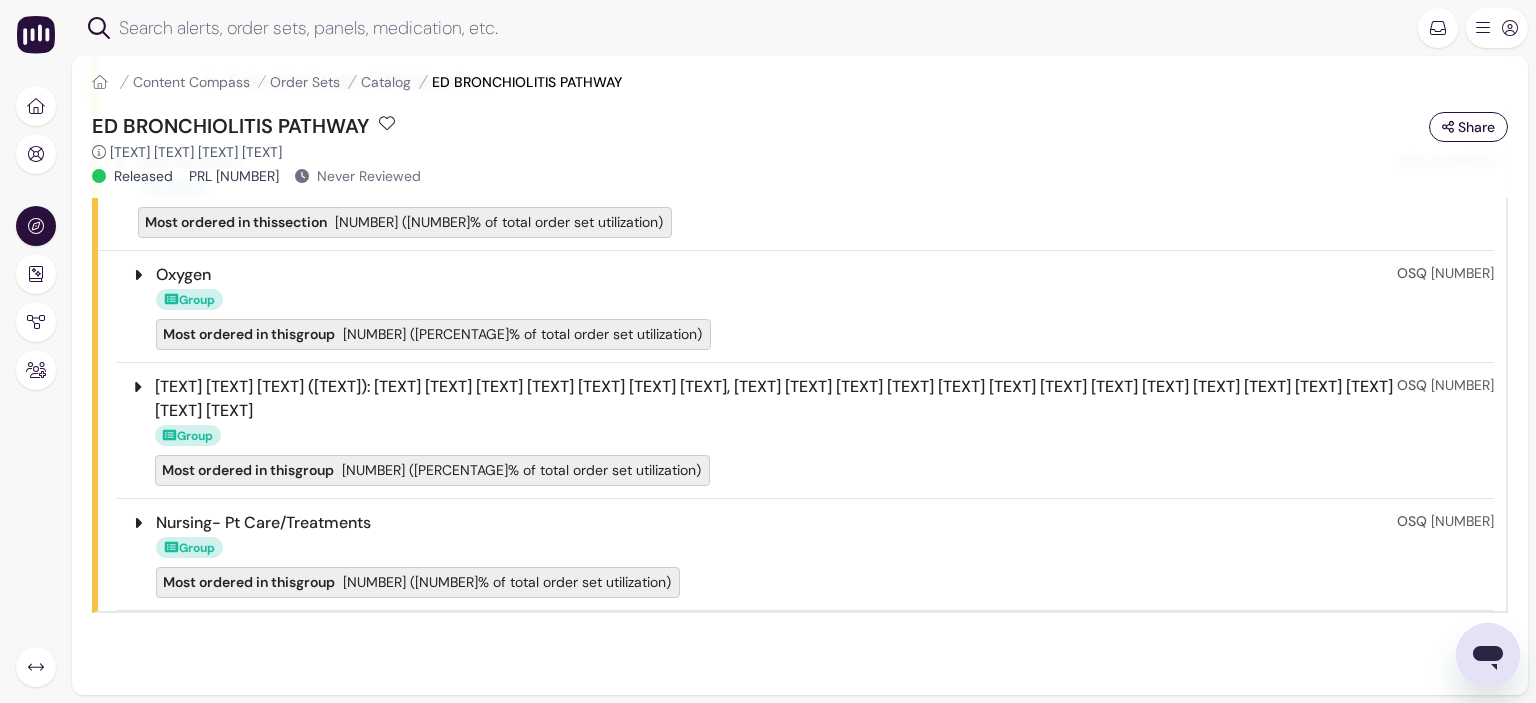 click on "[TEXT] [TEXT] [TEXT] ([TEXT]): [TEXT] [TEXT] [TEXT] [TEXT] [TEXT] [TEXT] [TEXT], [TEXT] [TEXT] [TEXT] [TEXT] [TEXT] [TEXT] [TEXT] [TEXT] [TEXT] [TEXT] [TEXT] [TEXT] [TEXT] [TEXT] [TEXT]" at bounding box center [776, 399] 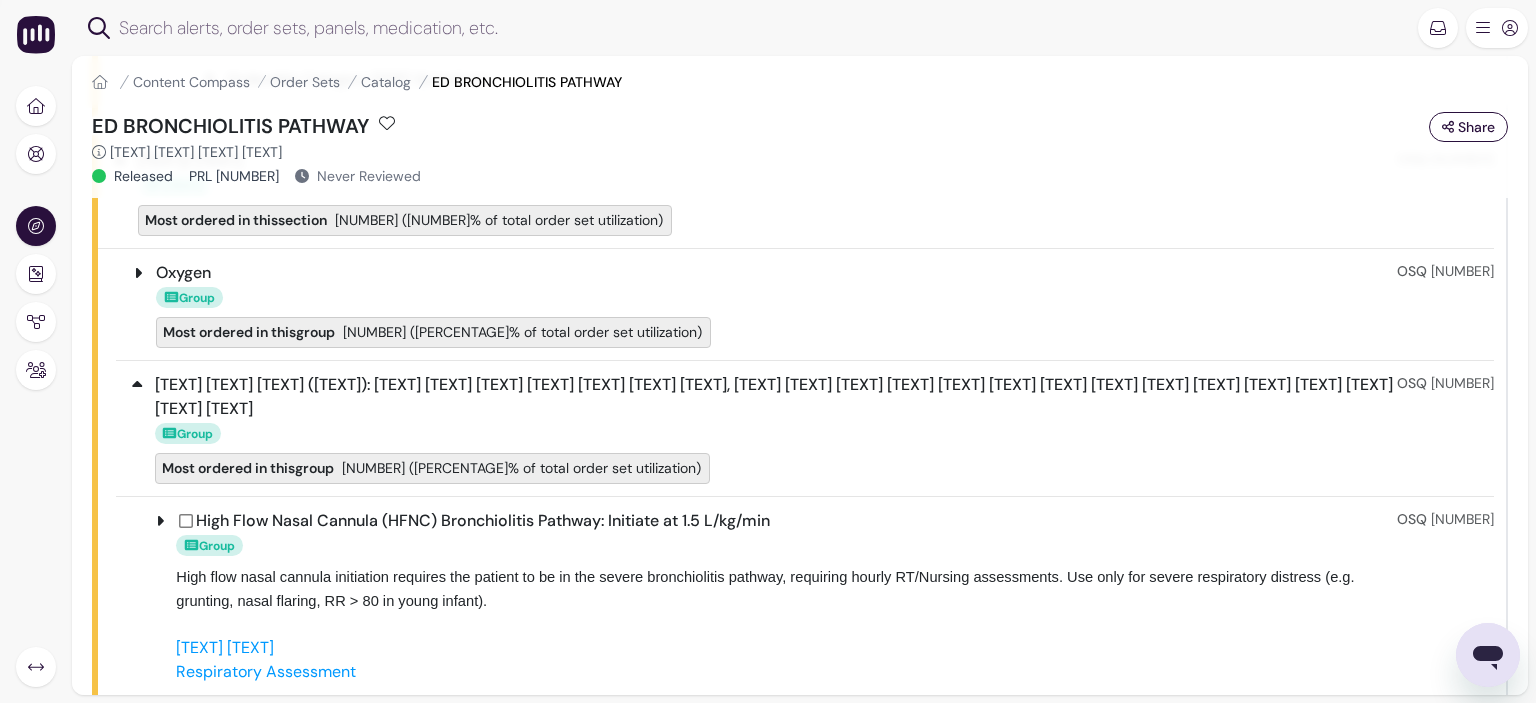 scroll, scrollTop: 3767, scrollLeft: 0, axis: vertical 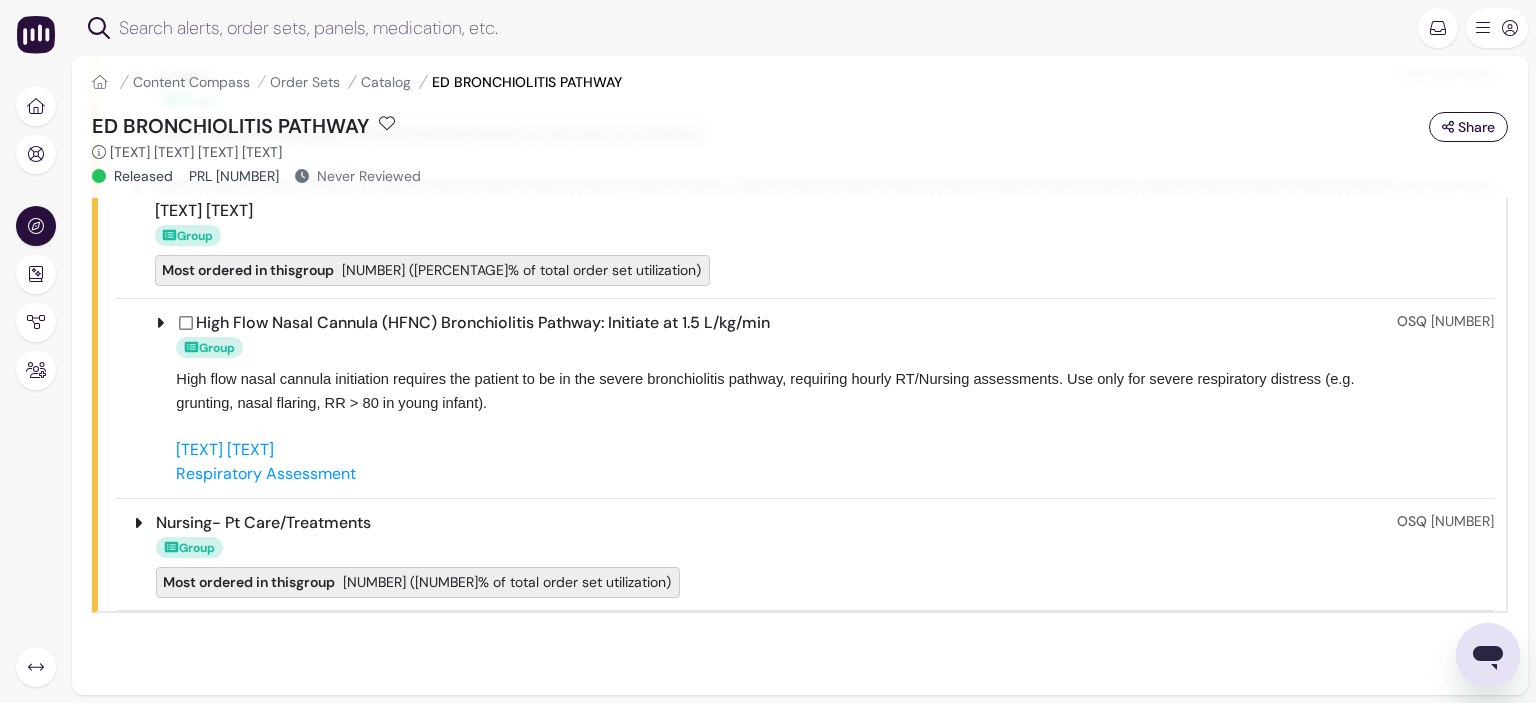 click on "Group" at bounding box center (776, 547) 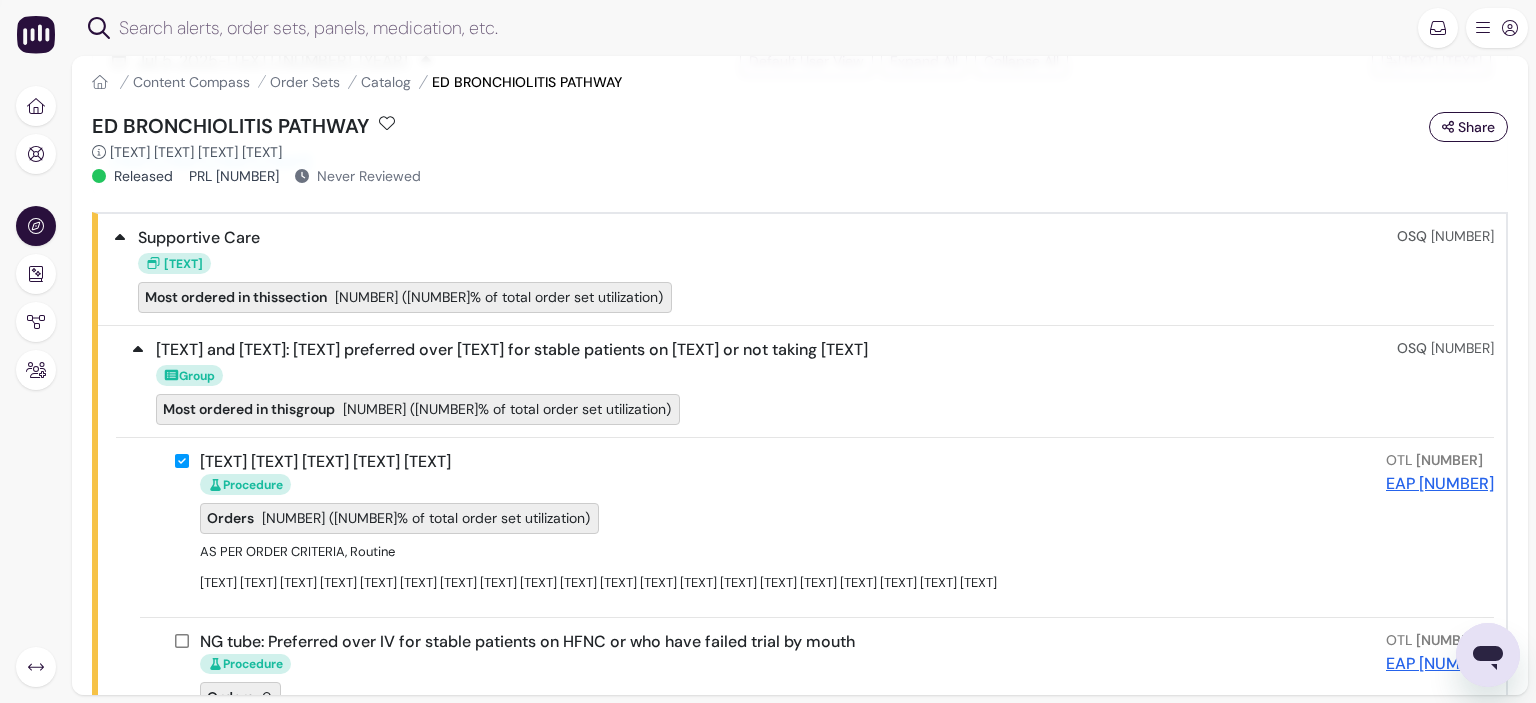 scroll, scrollTop: 0, scrollLeft: 0, axis: both 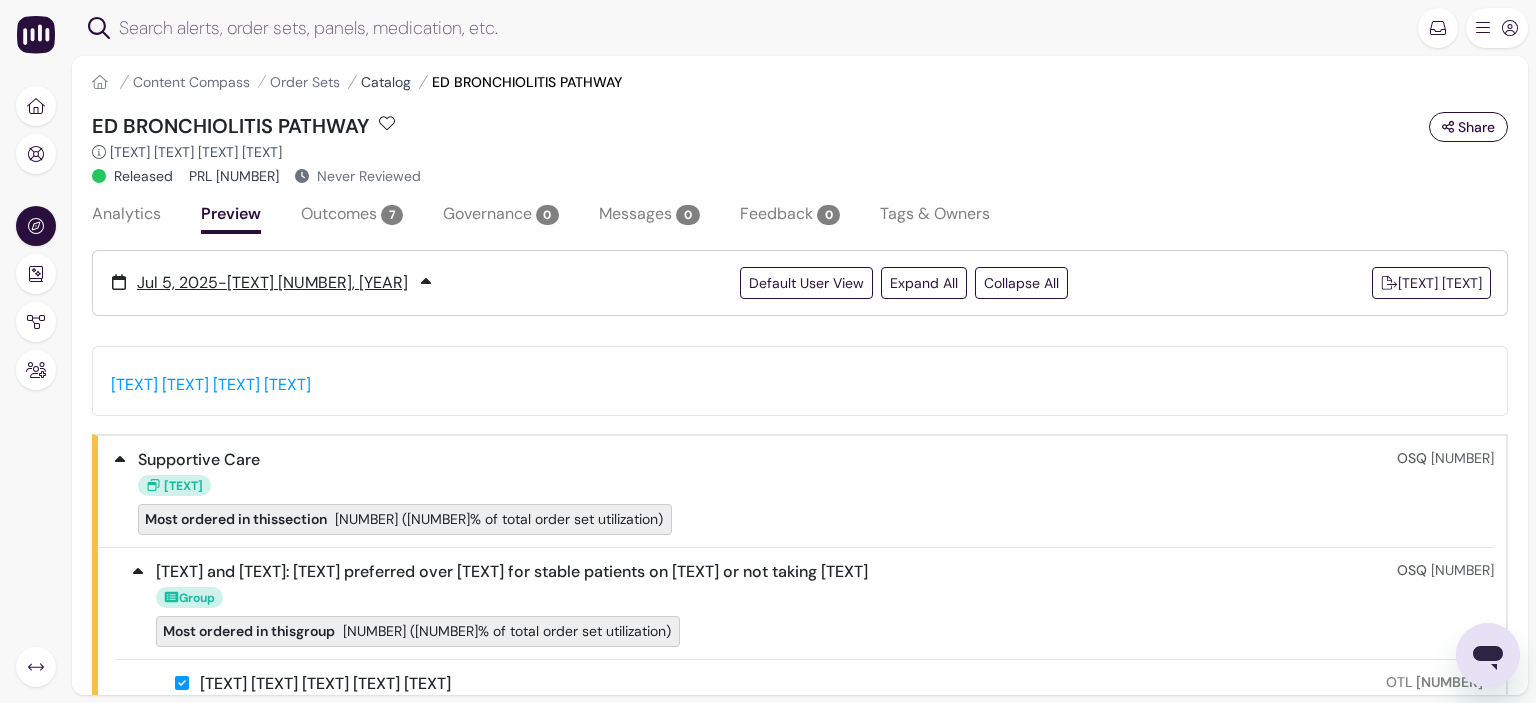 click on "Catalog" at bounding box center (386, 82) 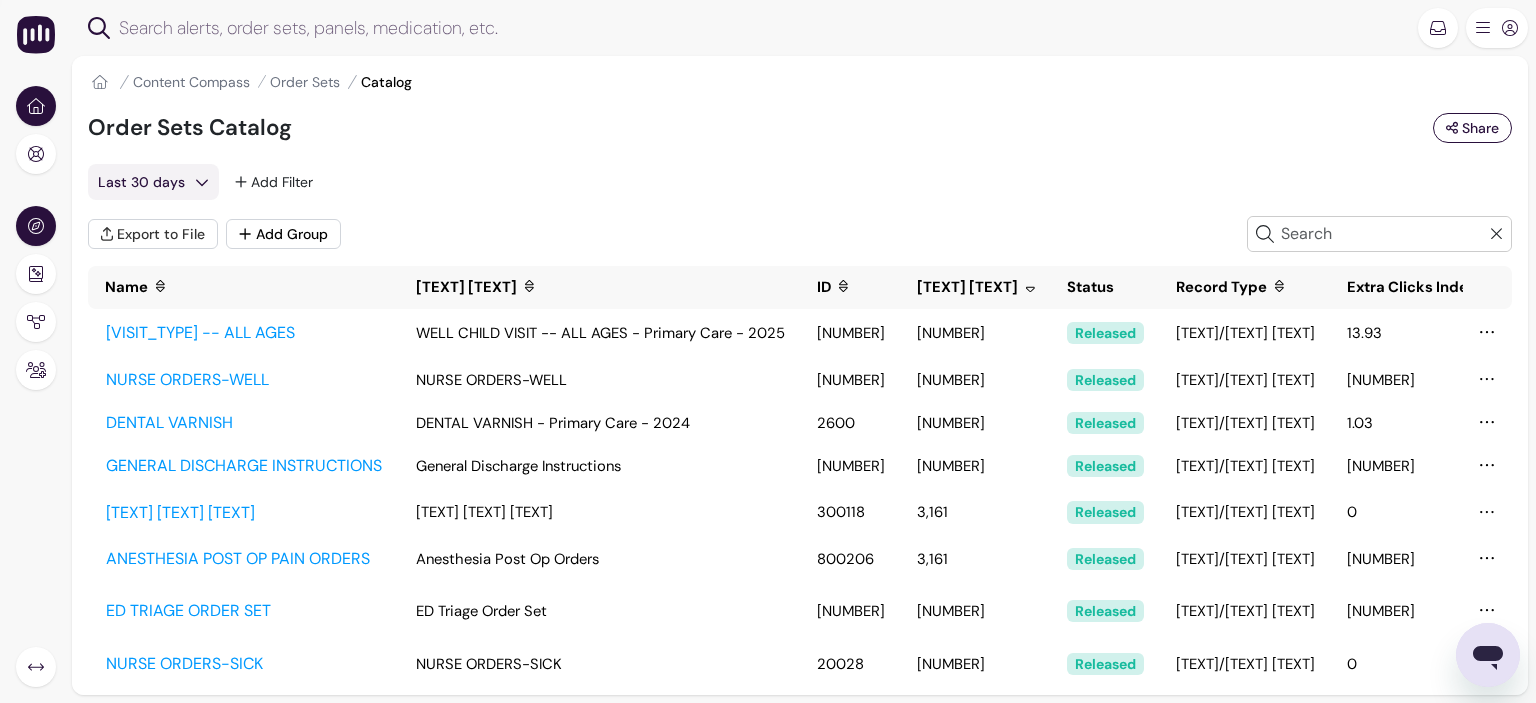 click at bounding box center [36, 106] 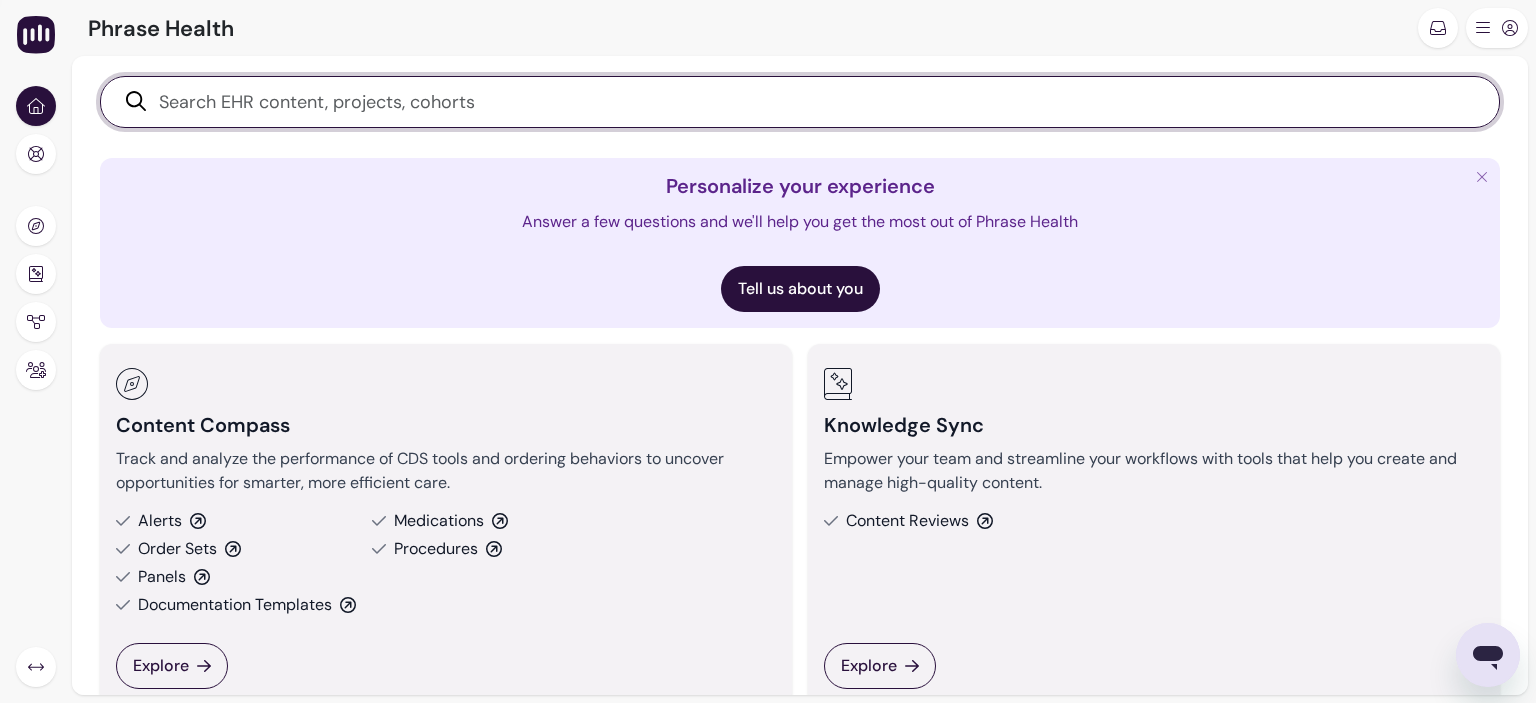 click at bounding box center [811, 102] 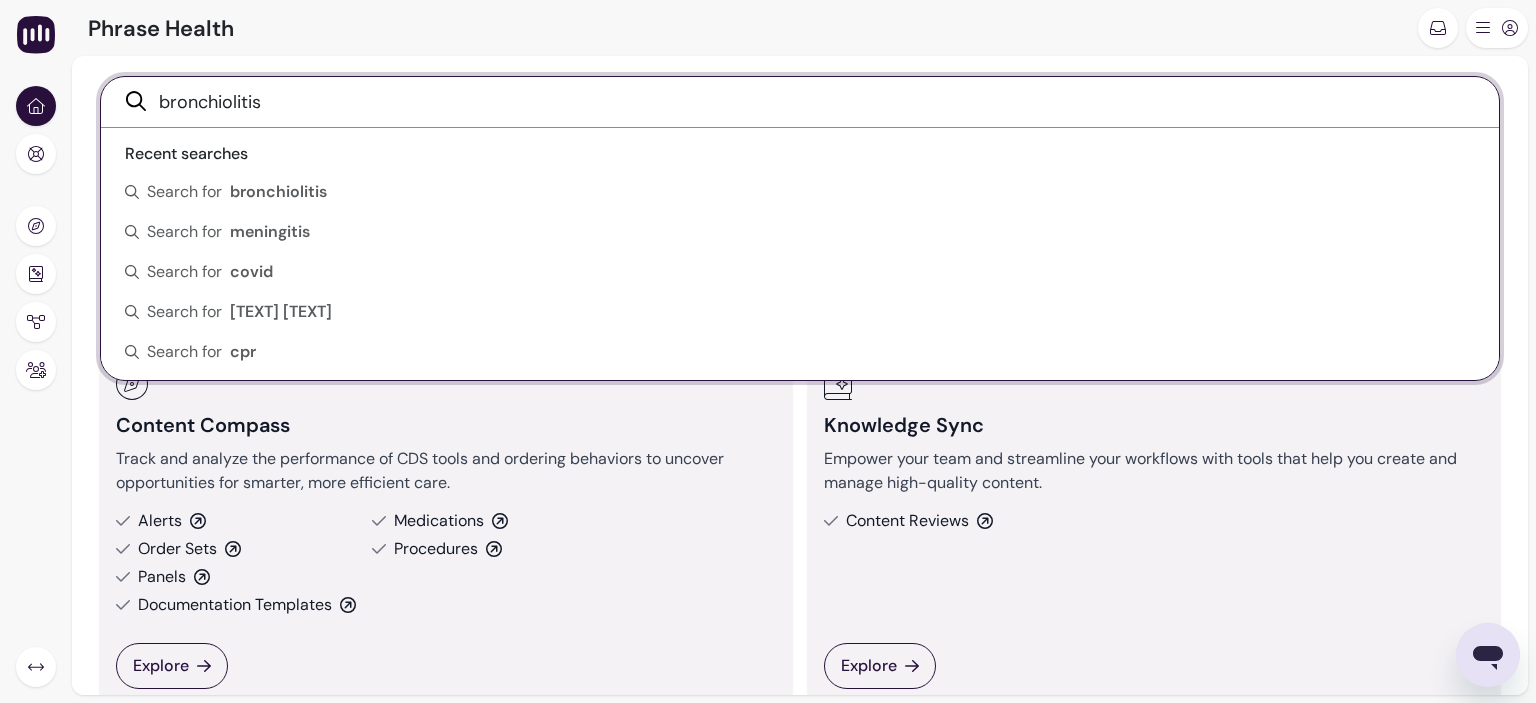 type on "bronchiolitis" 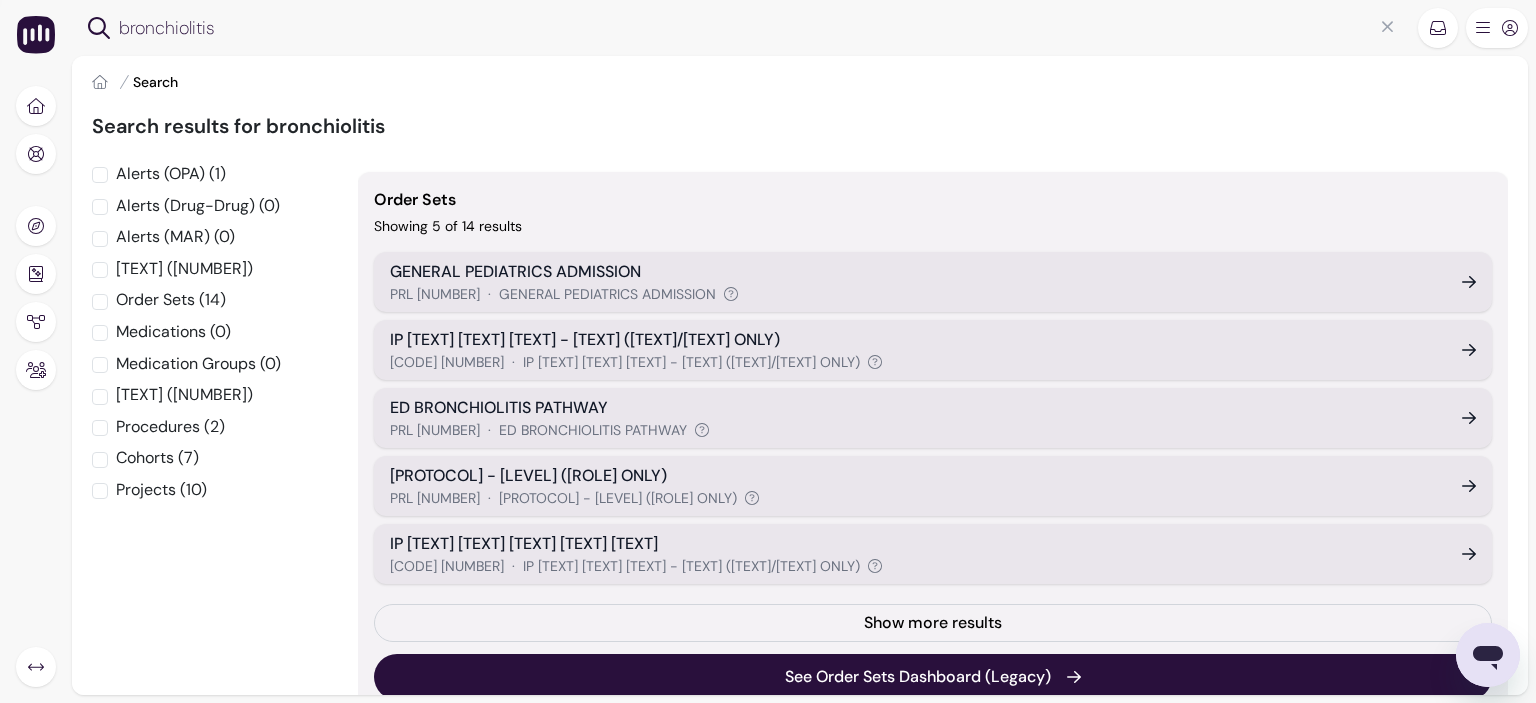 click on "[PROTOCOL] - [LEVEL] ([ROLE] ONLY)" at bounding box center (618, 498) 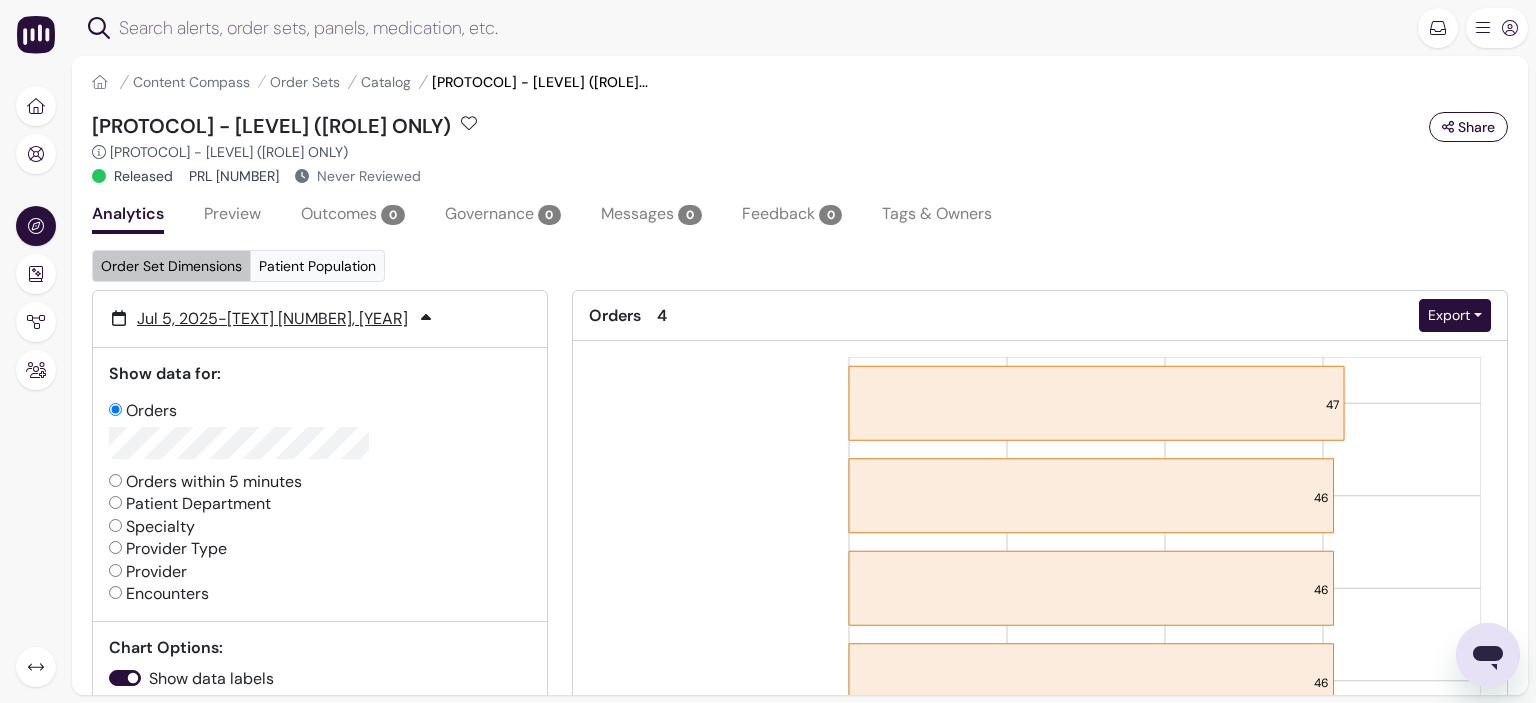 click on "Preview" at bounding box center [232, 216] 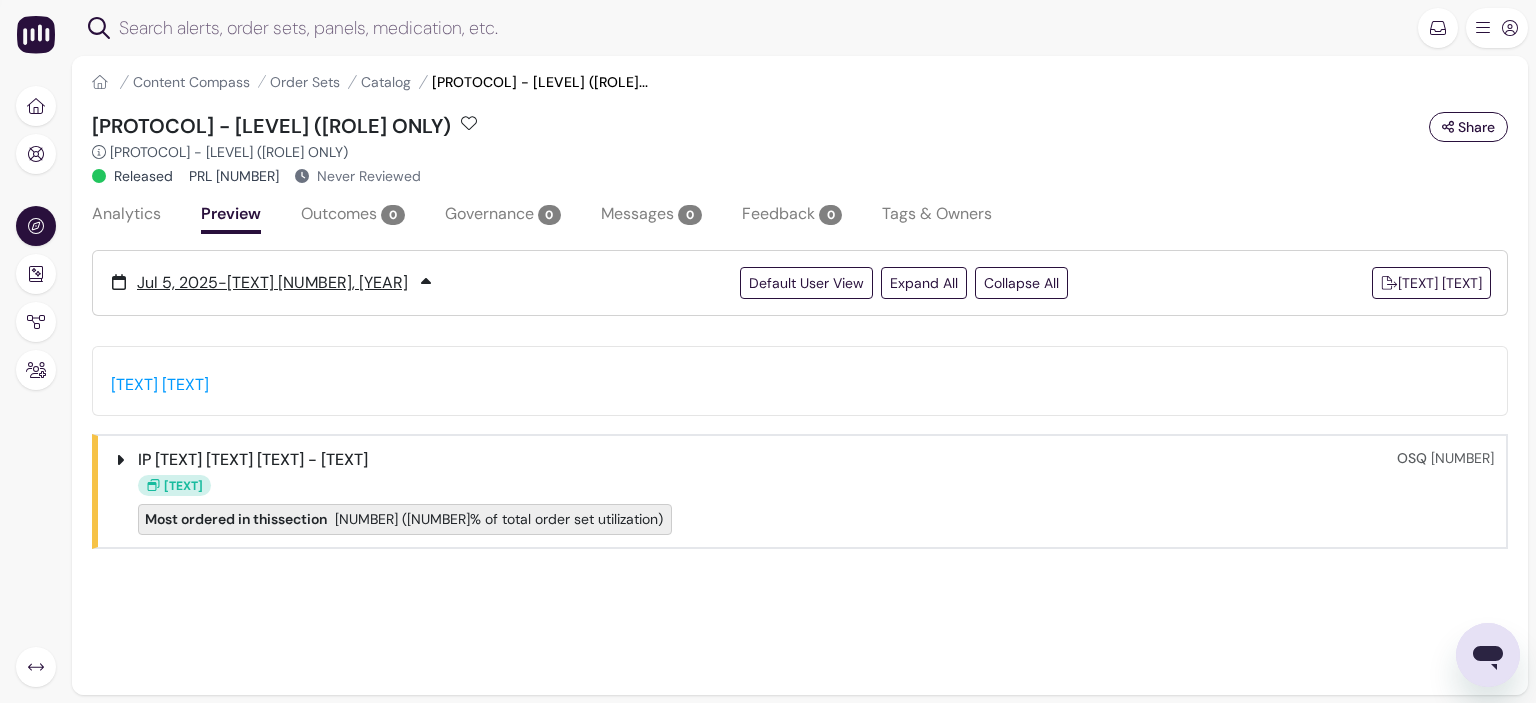 scroll, scrollTop: 200, scrollLeft: 0, axis: vertical 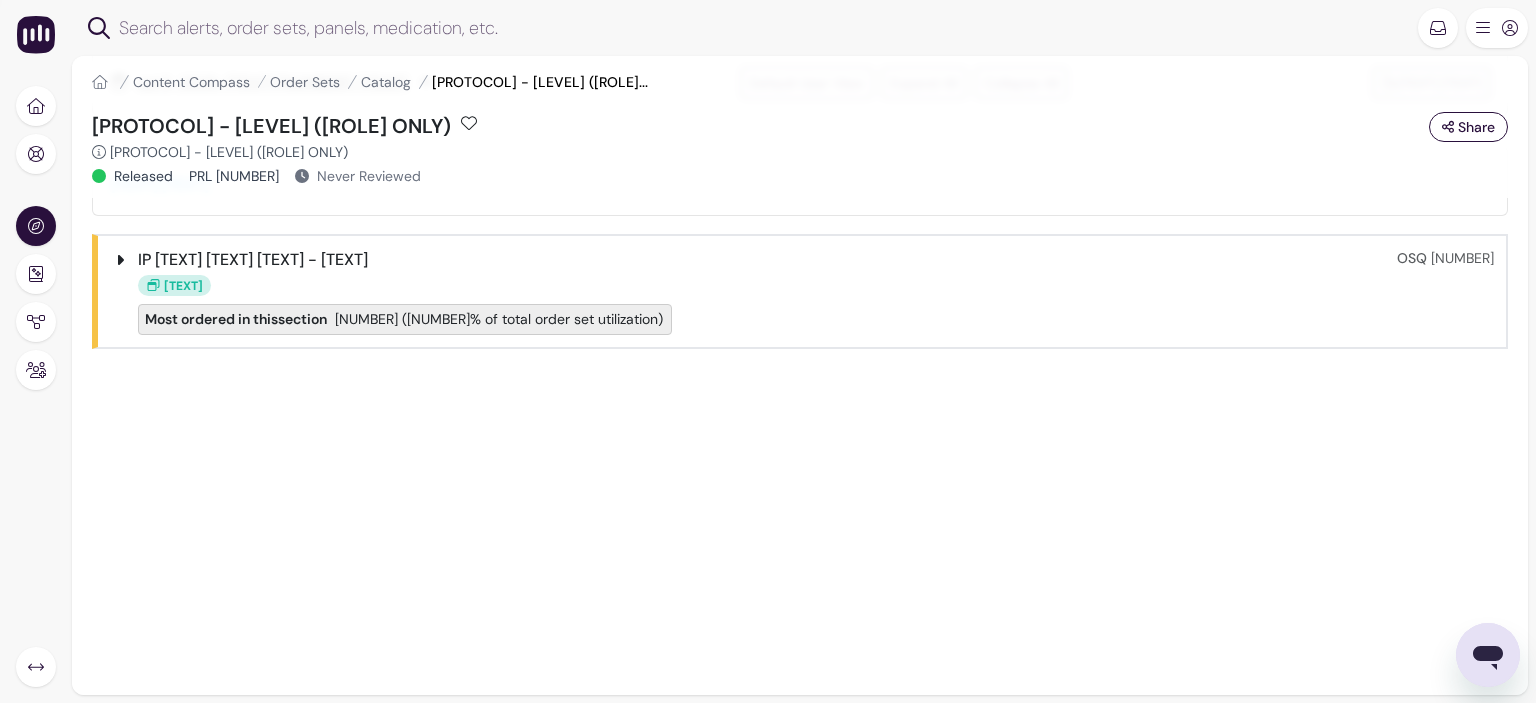 click on "IP [TEXT] [TEXT] [TEXT] - [TEXT]" at bounding box center [253, 260] 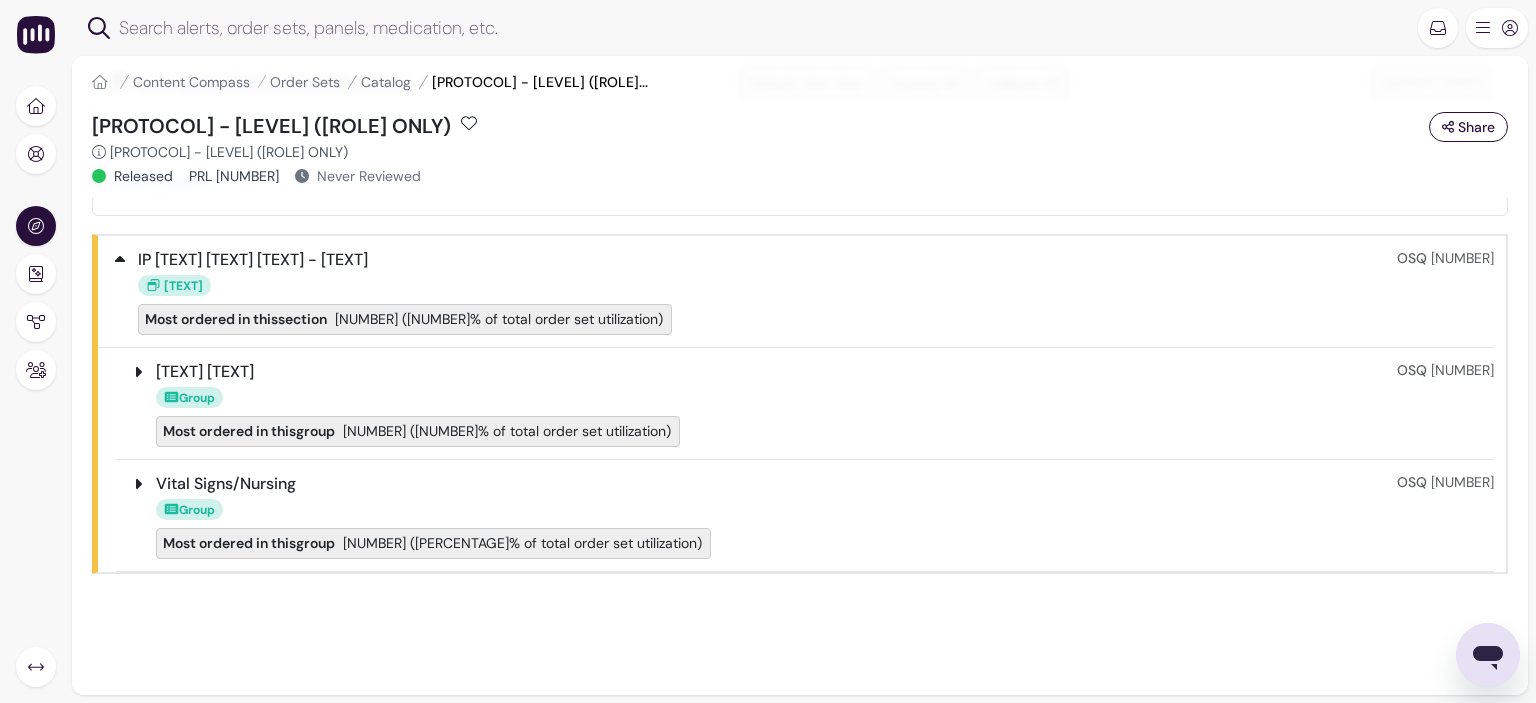 click on "Group" at bounding box center (776, 396) 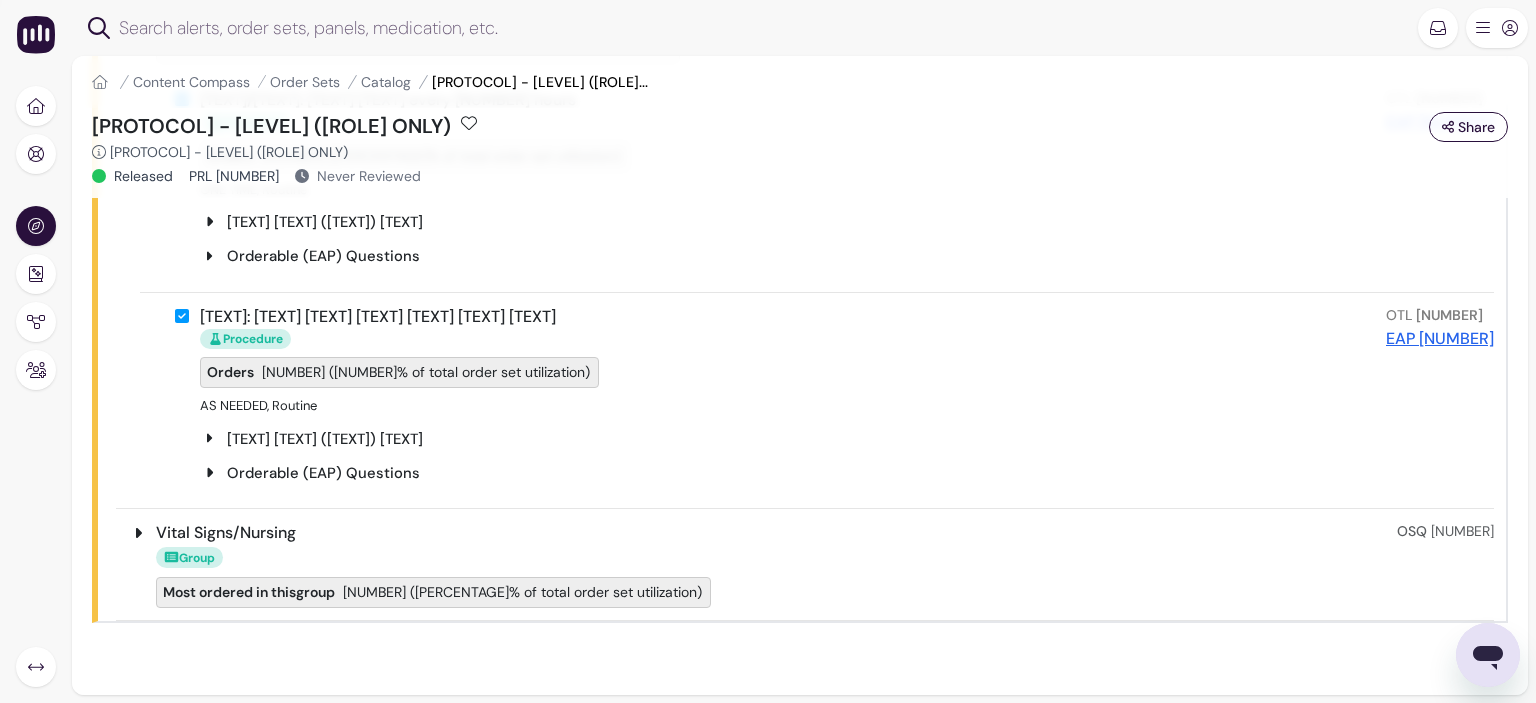 scroll, scrollTop: 589, scrollLeft: 0, axis: vertical 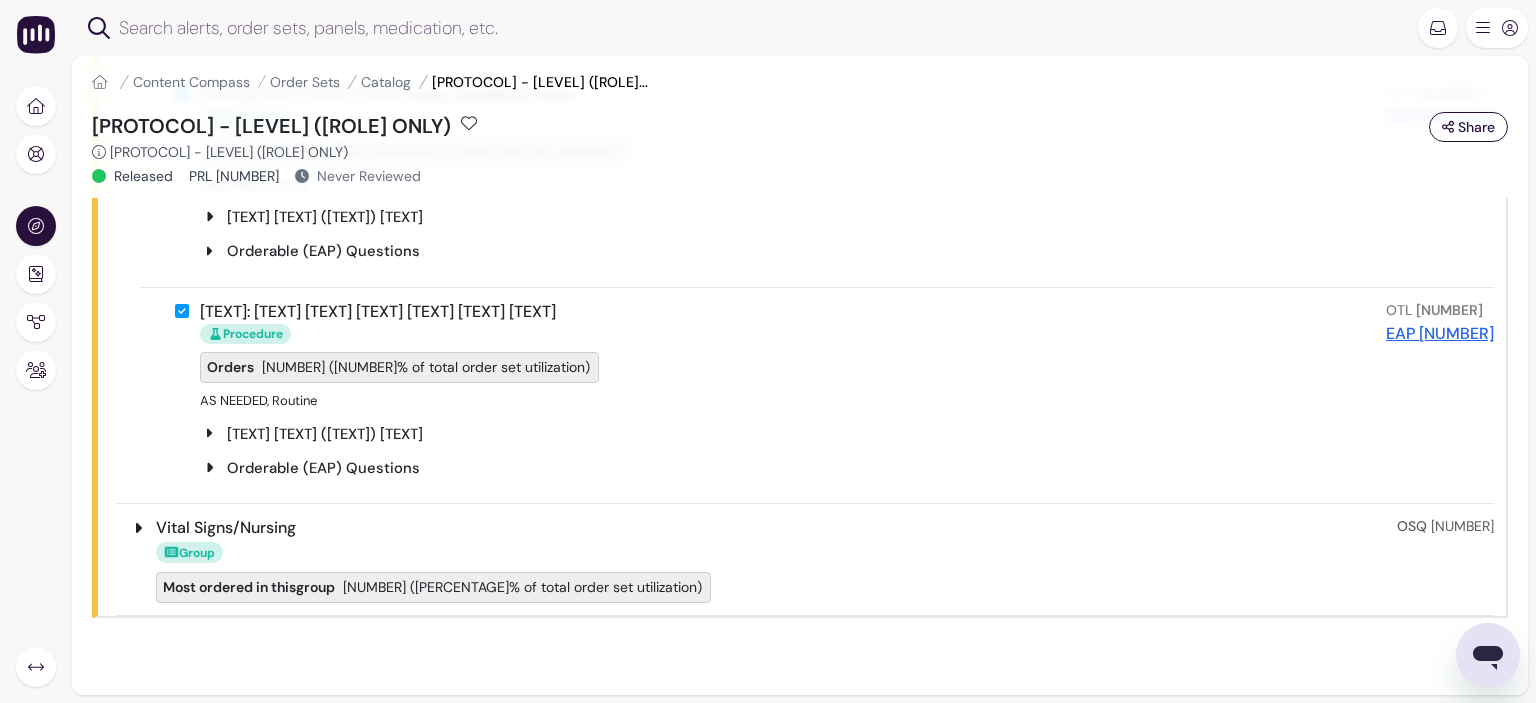click on "Vital Signs/Nursing" at bounding box center (776, 528) 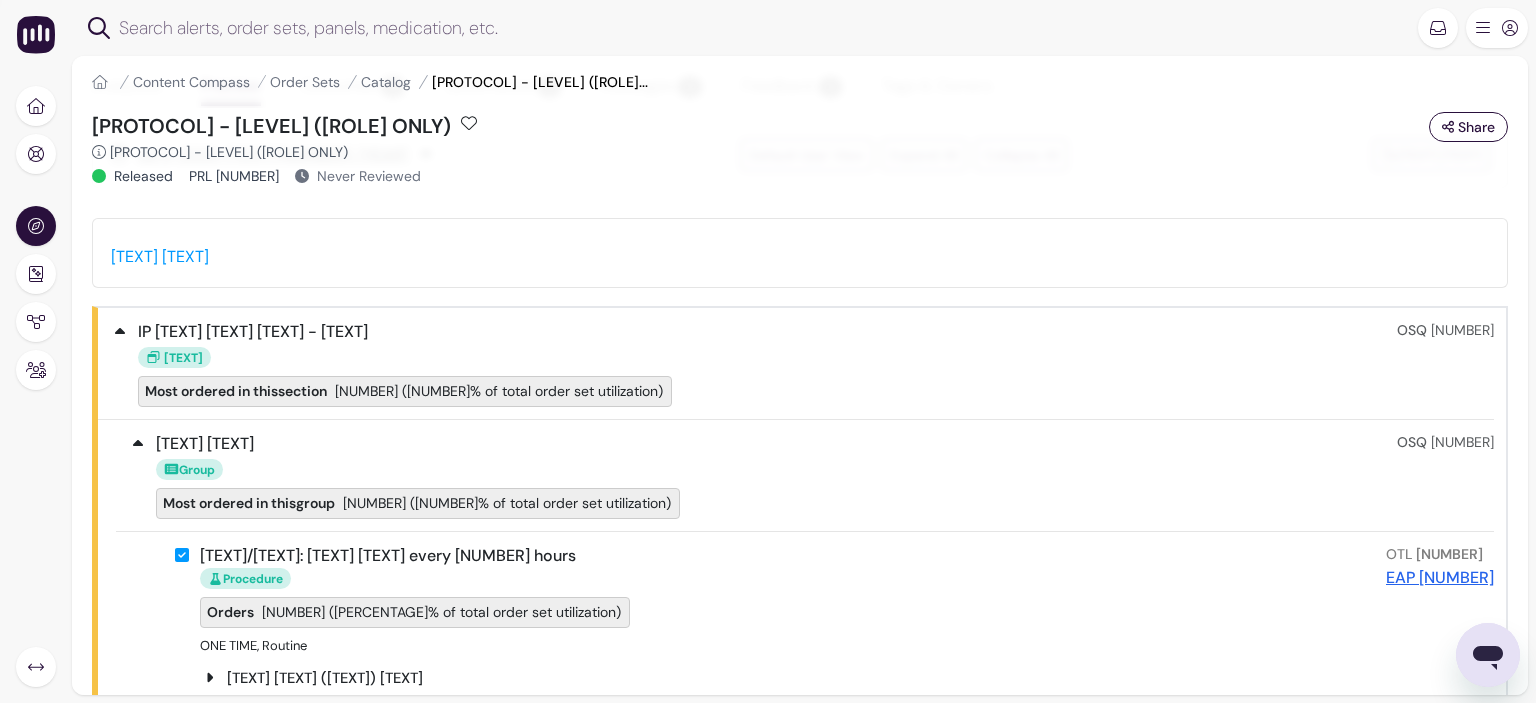 scroll, scrollTop: 84, scrollLeft: 0, axis: vertical 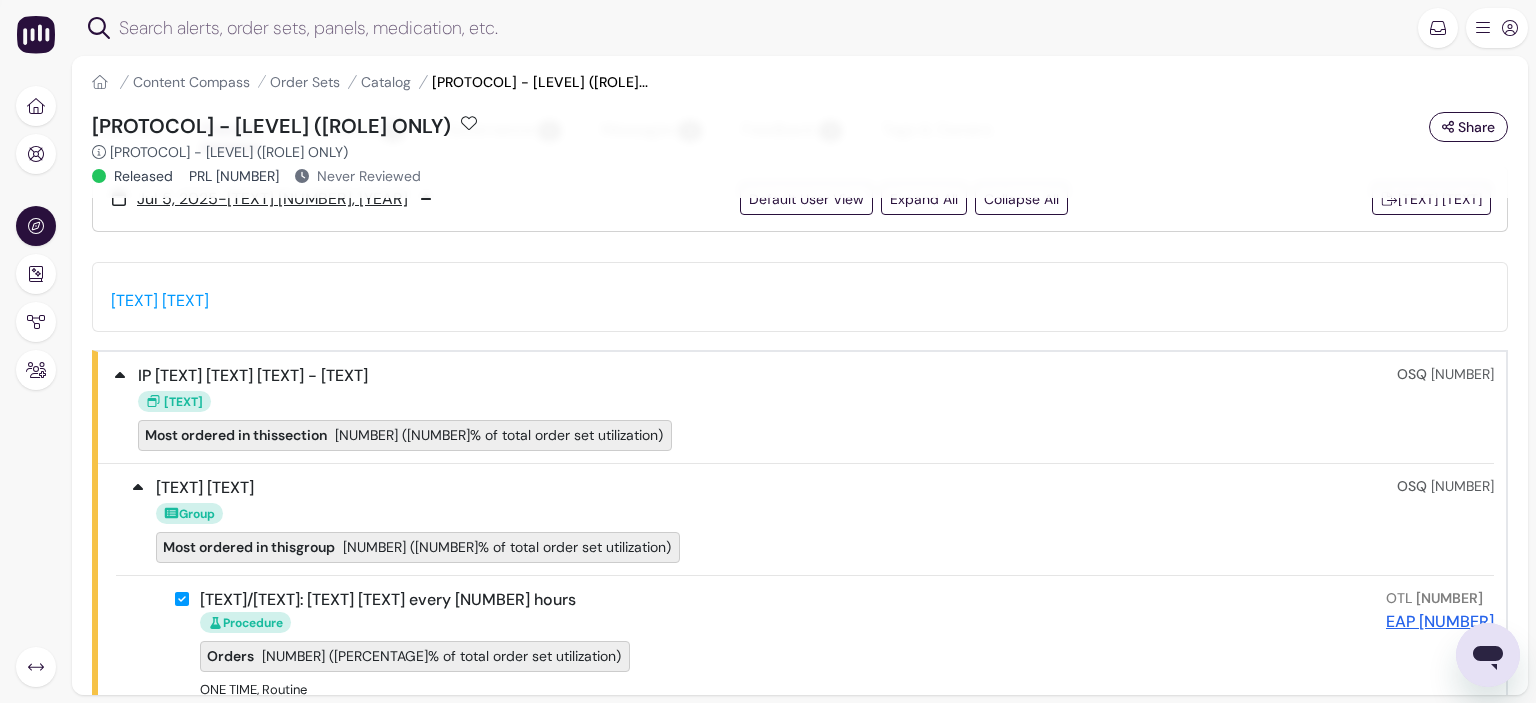 click at bounding box center (761, 28) 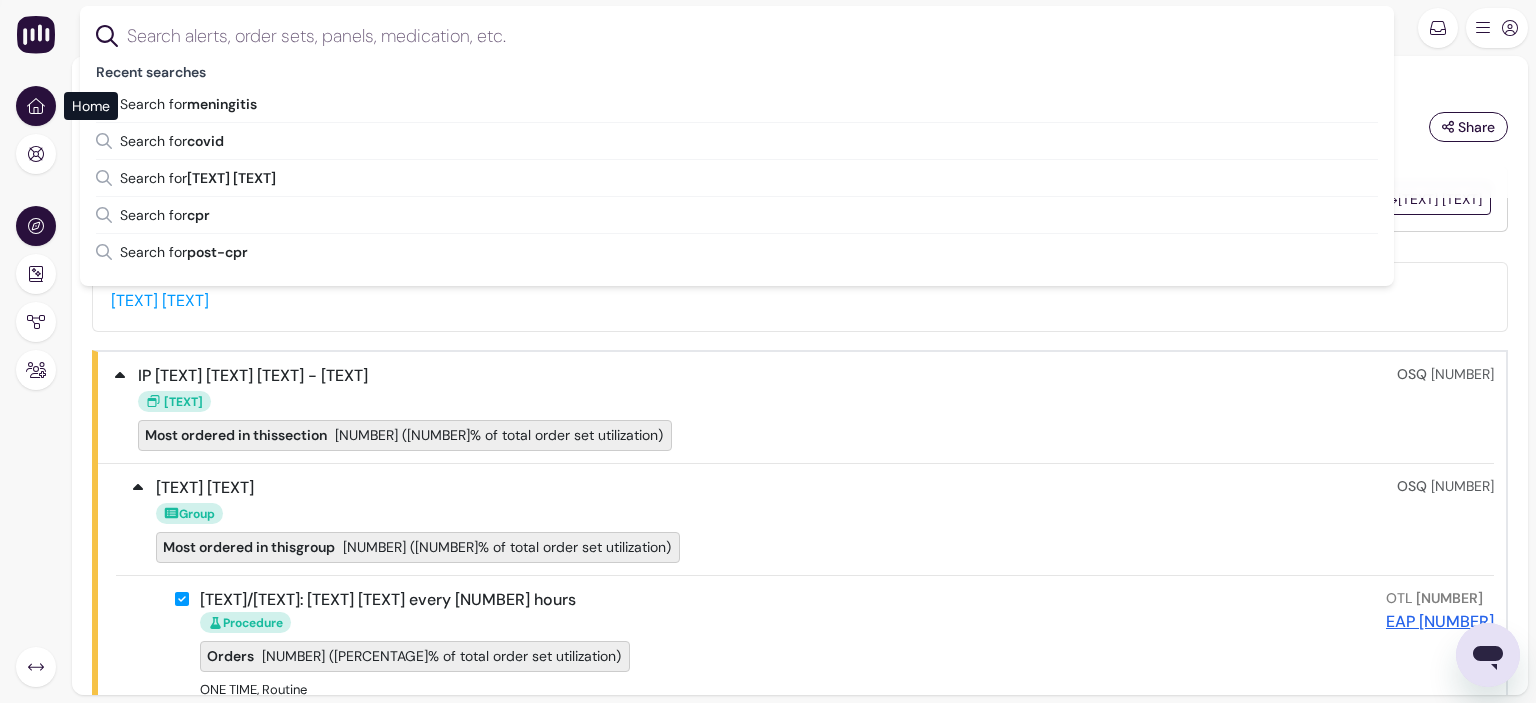 click at bounding box center (36, 106) 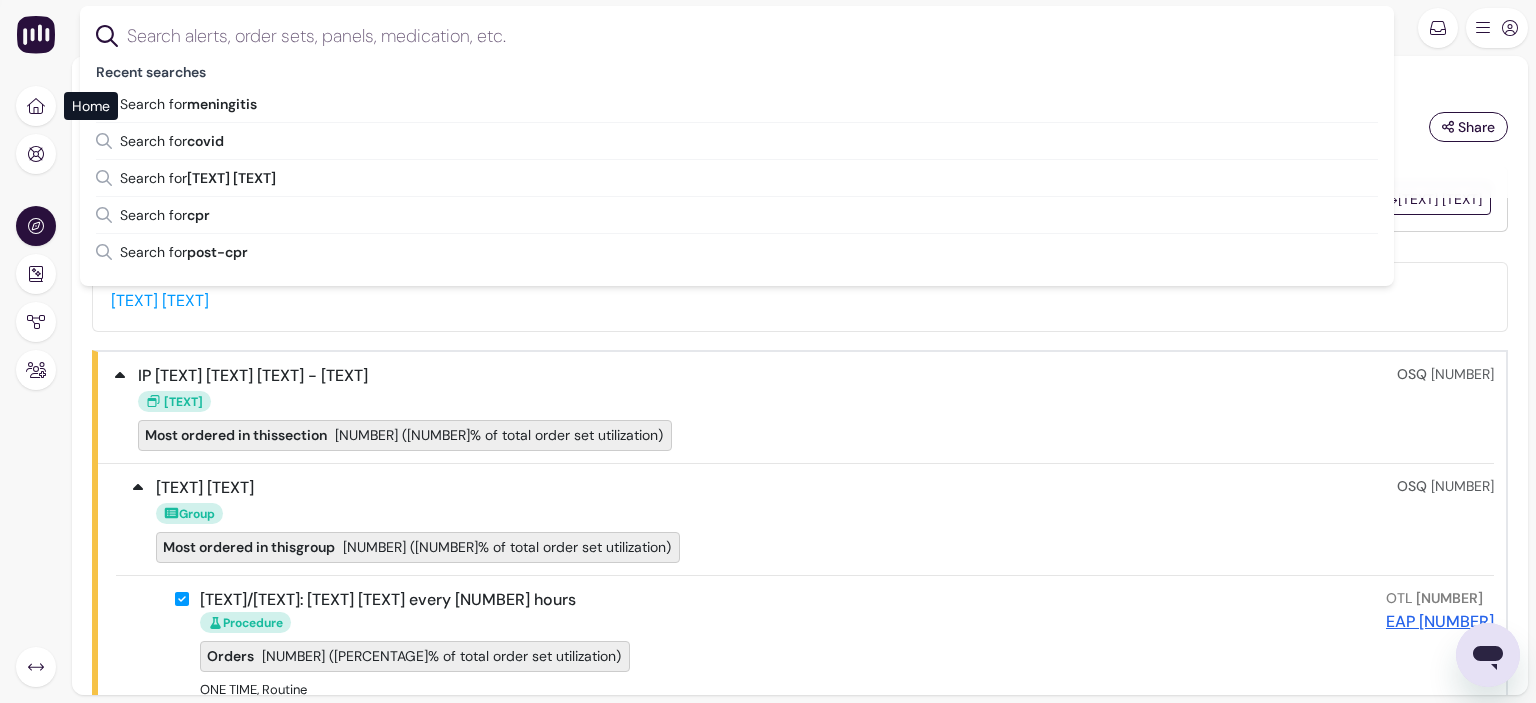 scroll, scrollTop: 0, scrollLeft: 0, axis: both 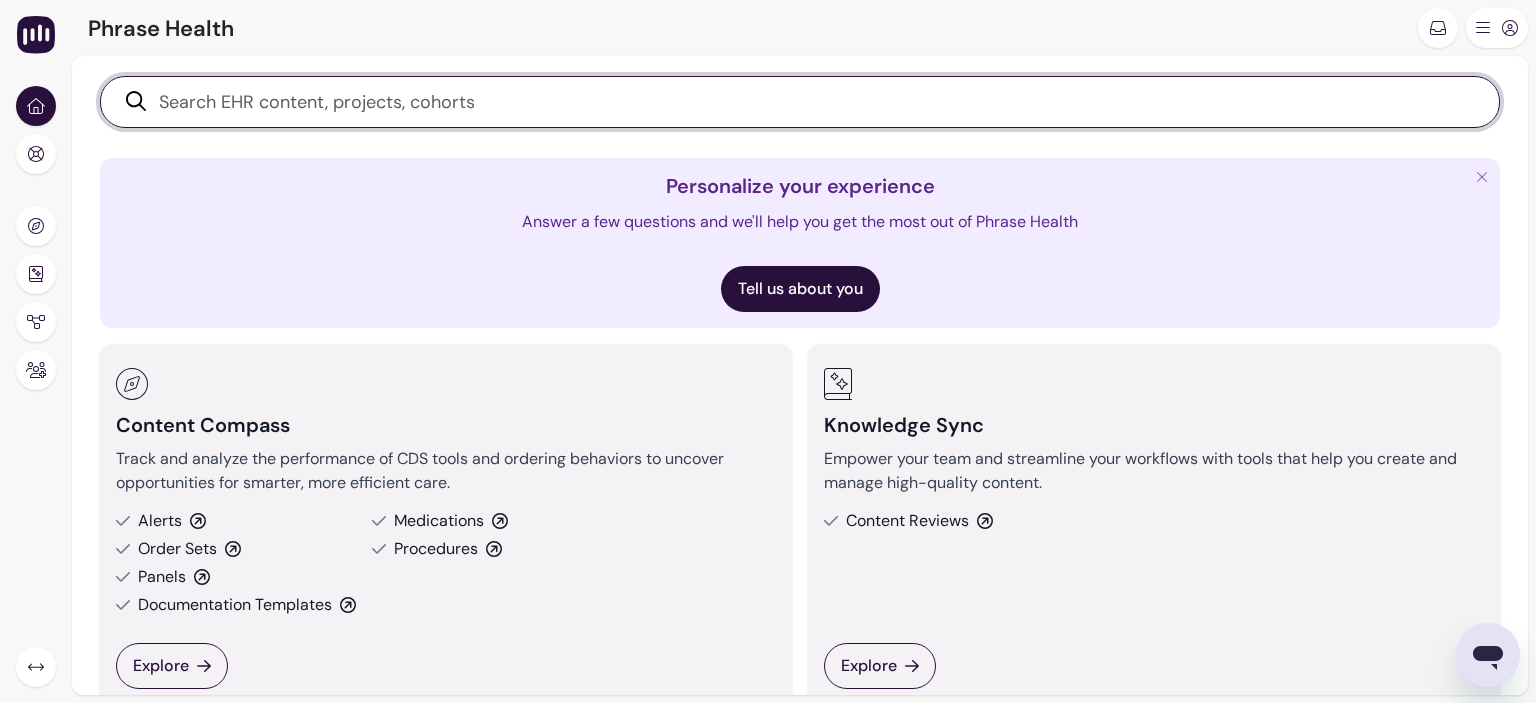 click at bounding box center (811, 102) 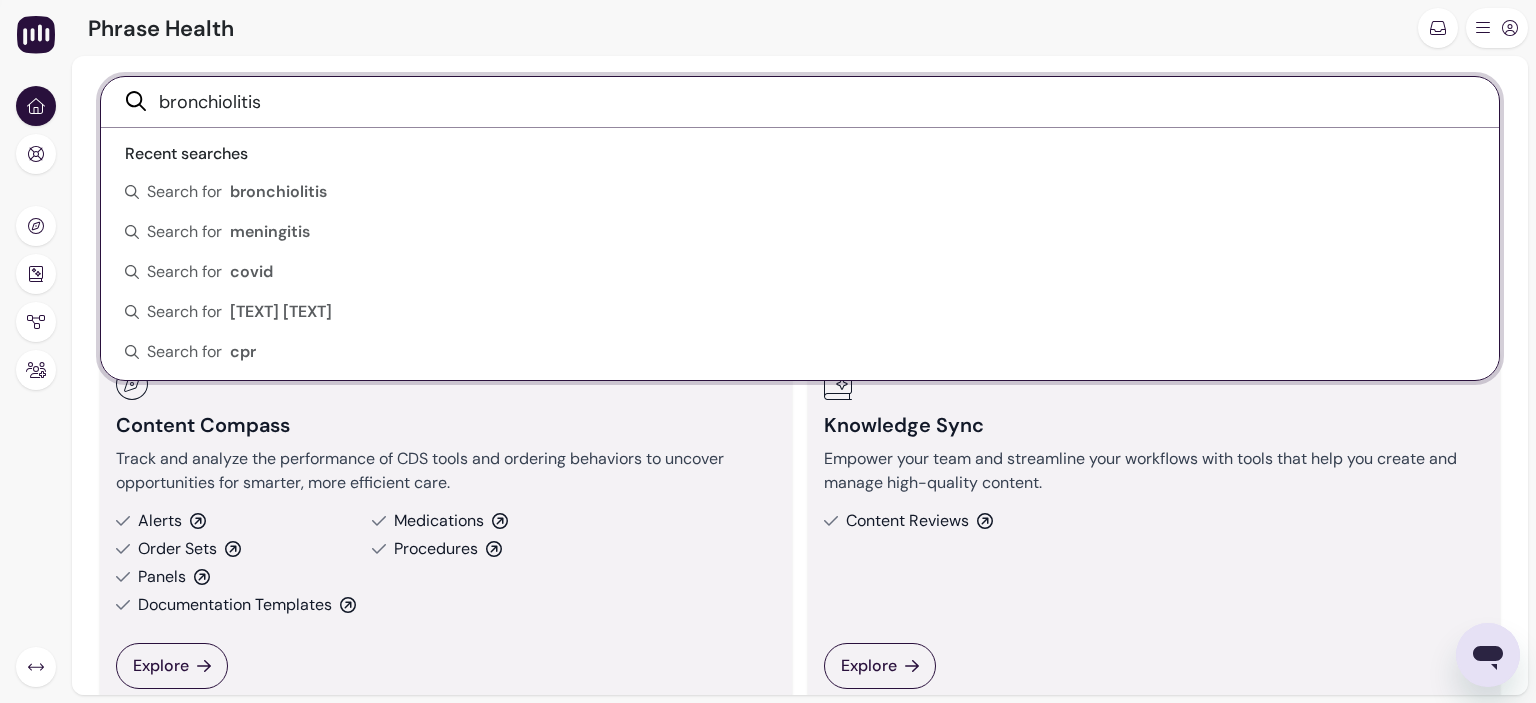 type on "bronchiolitis" 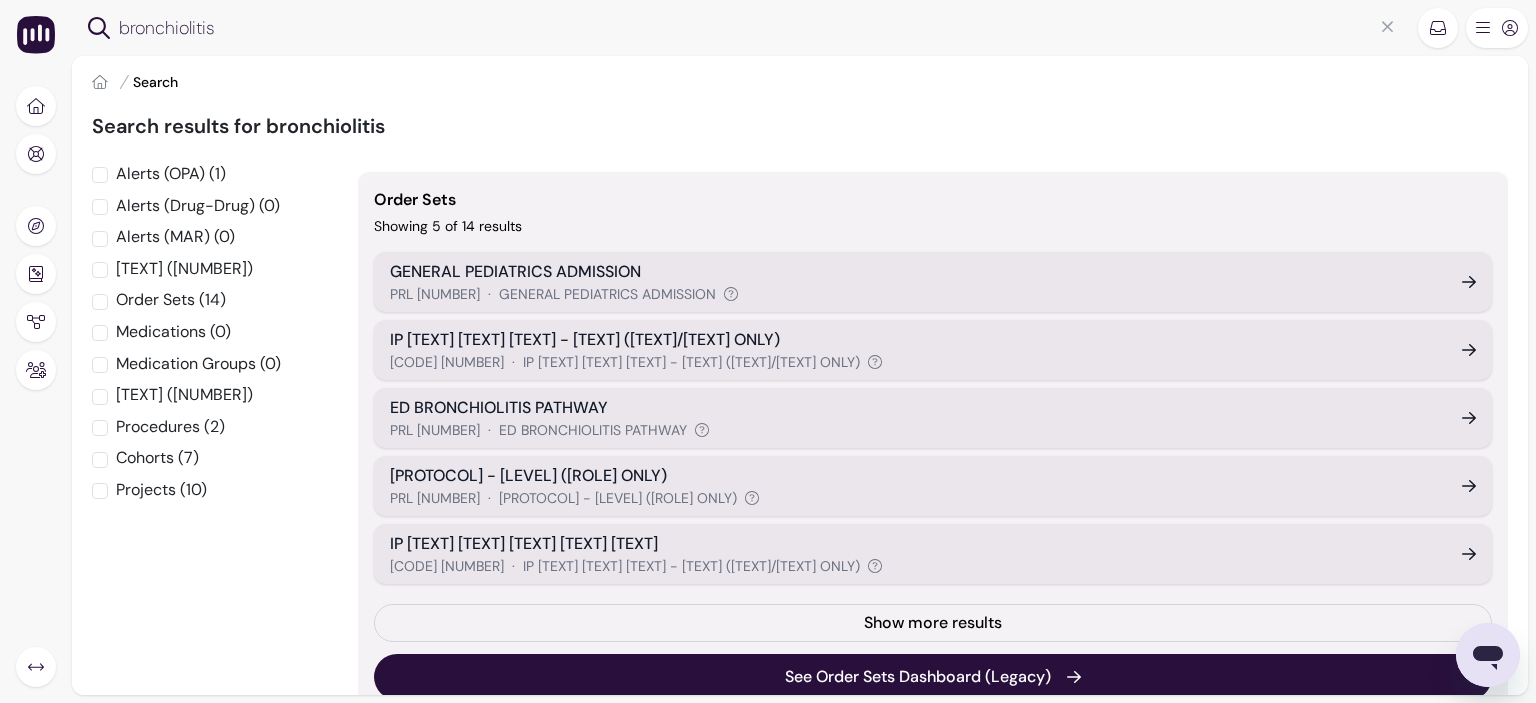 click on "IP [TEXT] [TEXT] [TEXT] - [TEXT] ([TEXT]/[TEXT] ONLY)" at bounding box center [691, 362] 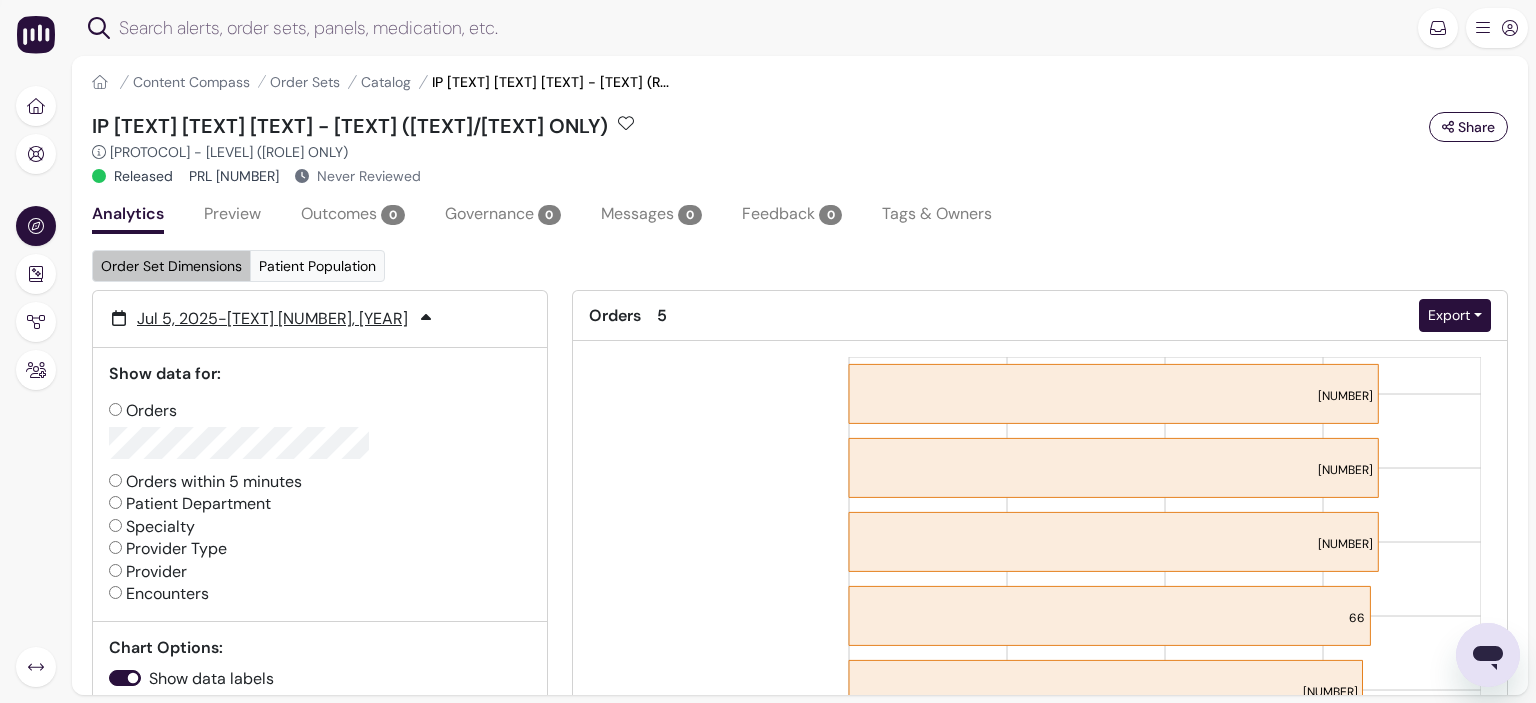 click on "Preview" at bounding box center [232, 216] 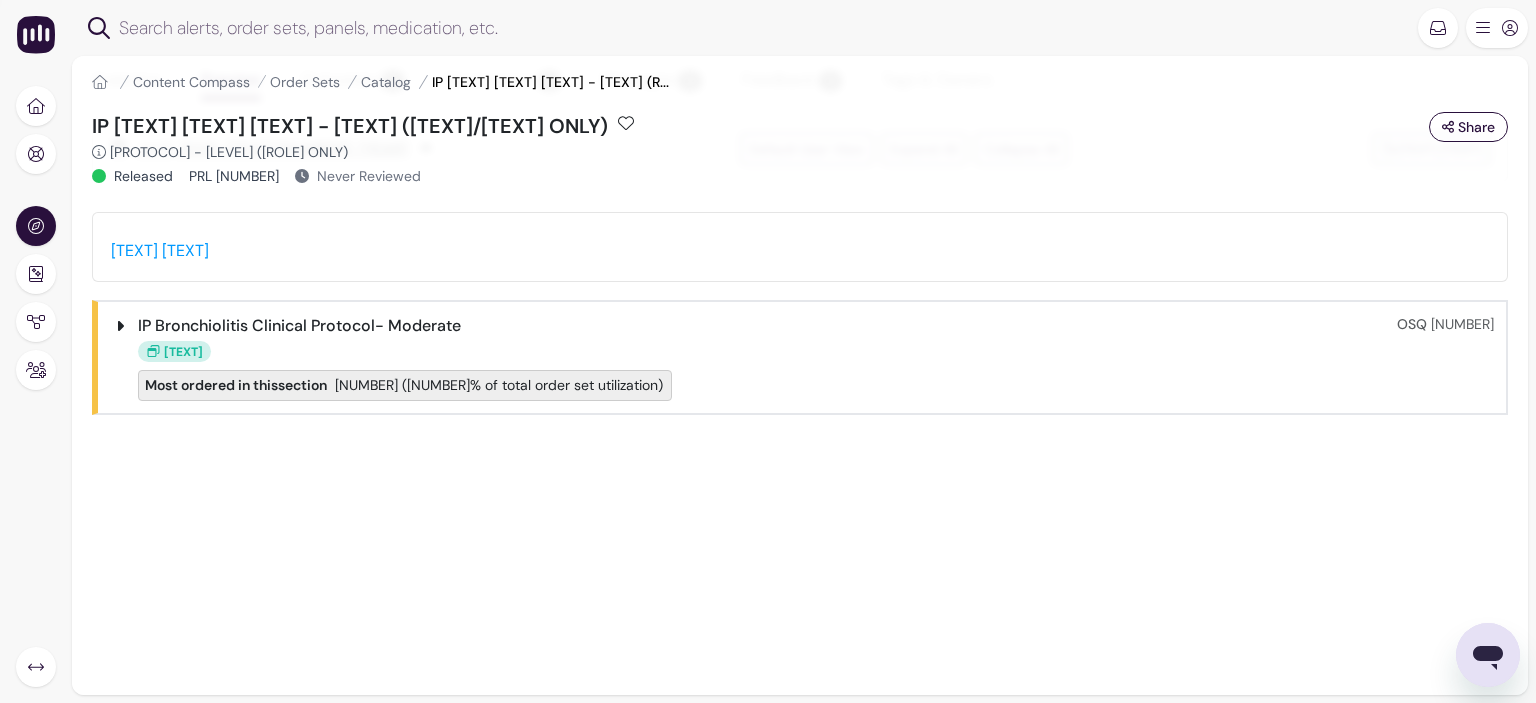 scroll, scrollTop: 100, scrollLeft: 0, axis: vertical 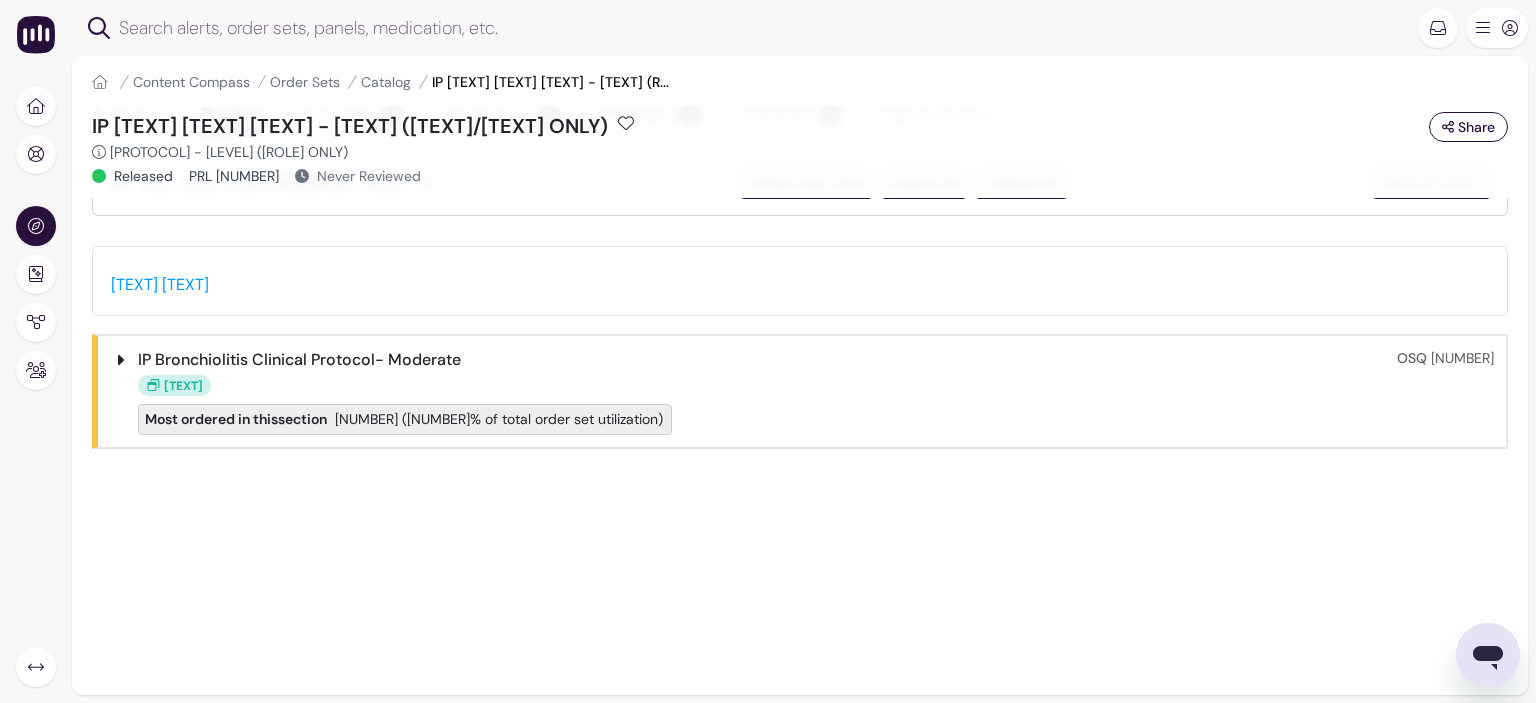 click on "IP Bronchiolitis Clinical Protocol- Moderate" at bounding box center (299, 360) 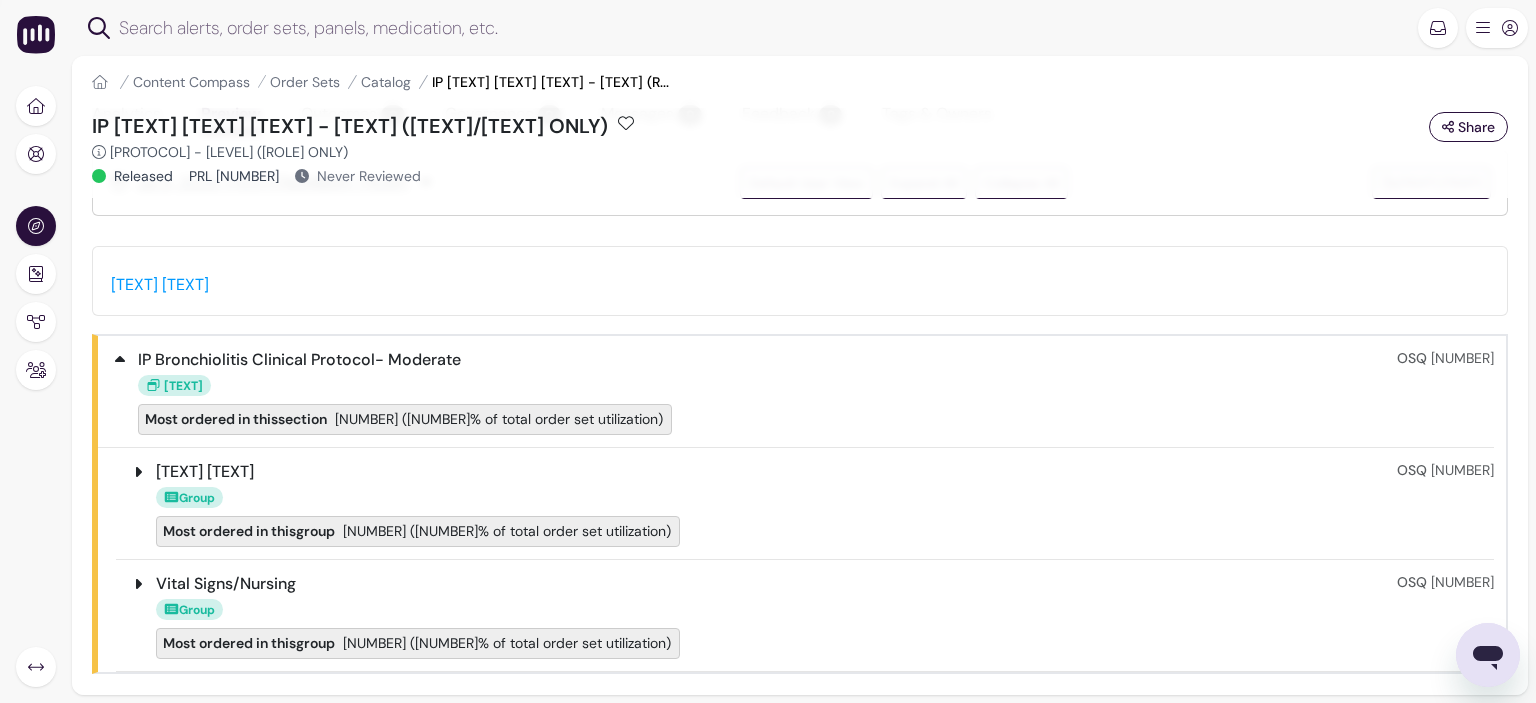 click on "Group" at bounding box center (776, 496) 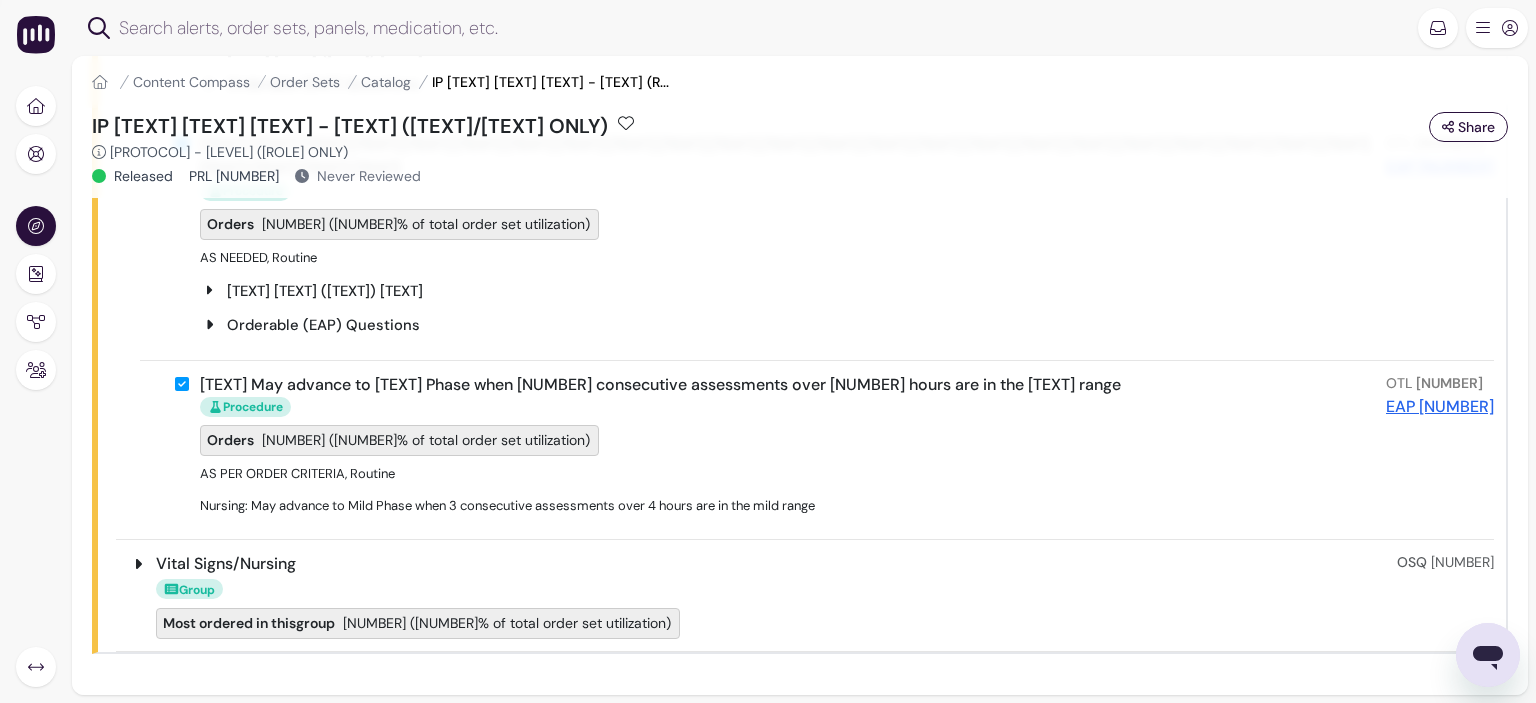 scroll, scrollTop: 792, scrollLeft: 0, axis: vertical 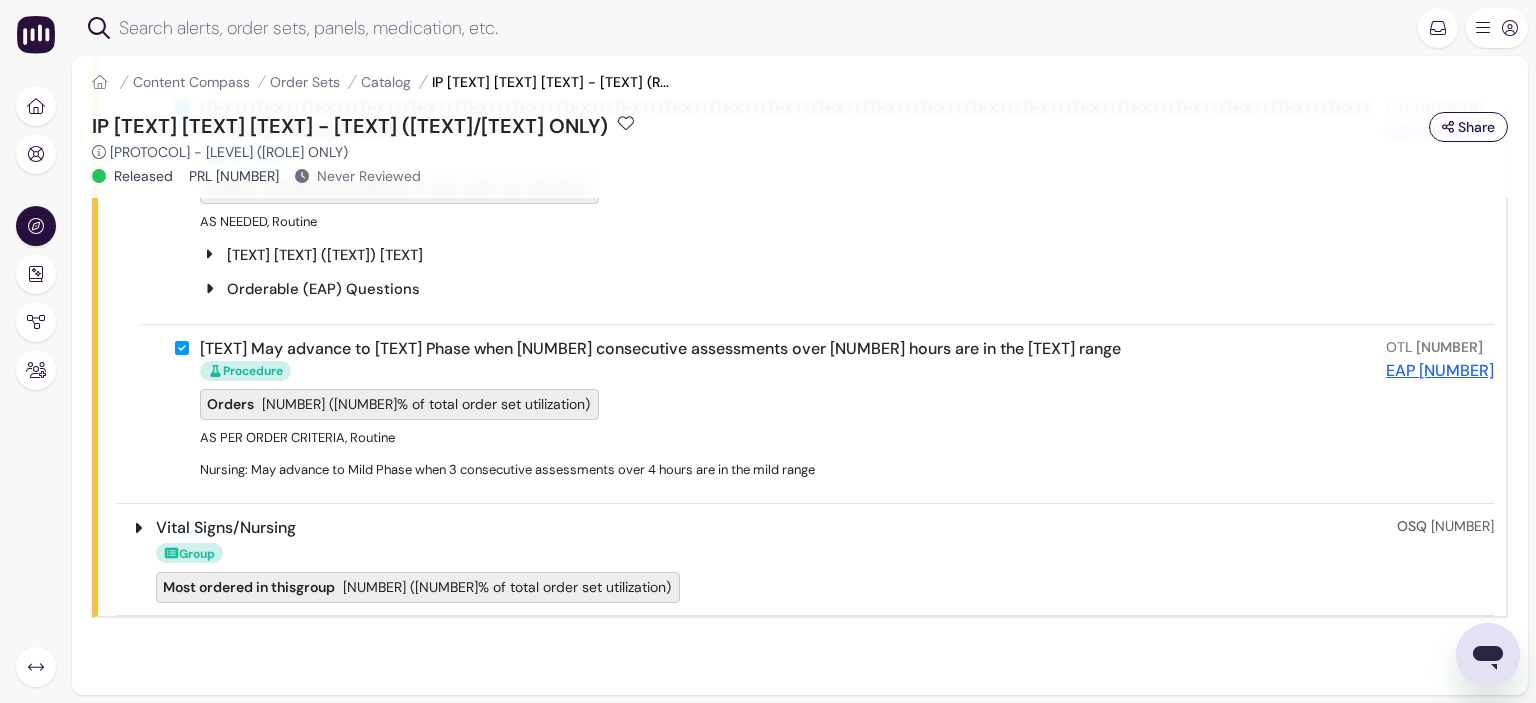 click on "Vital Signs/Nursing" at bounding box center (226, 528) 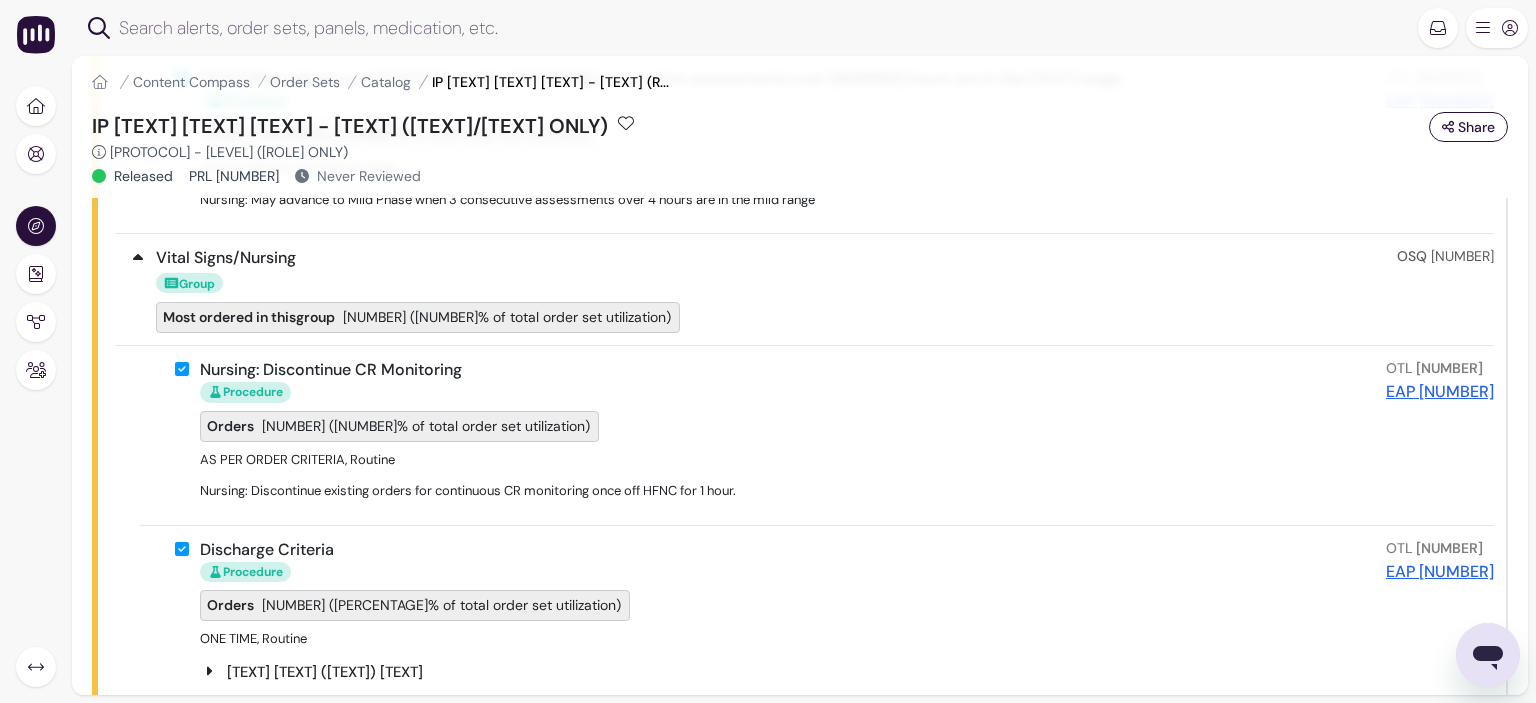scroll, scrollTop: 1092, scrollLeft: 0, axis: vertical 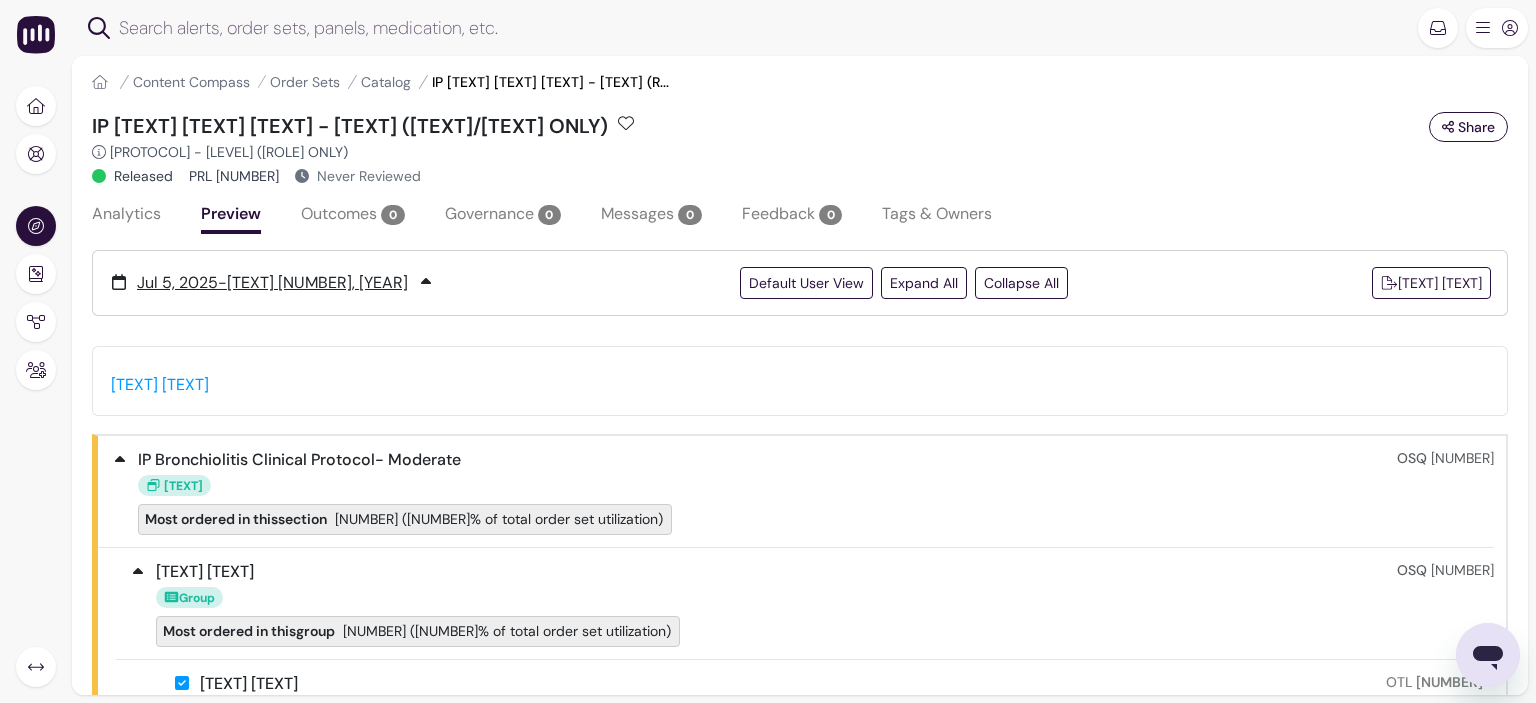 click at bounding box center [761, 28] 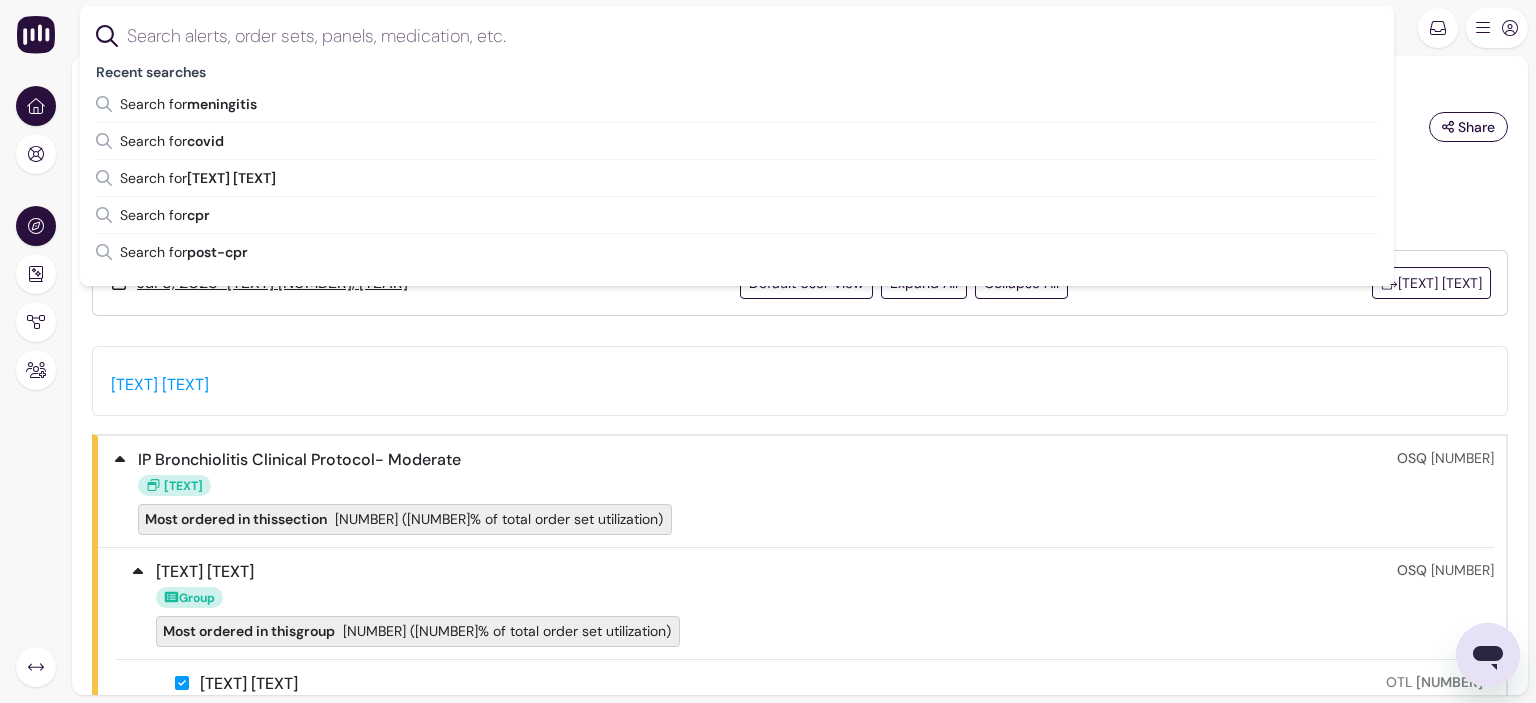 click 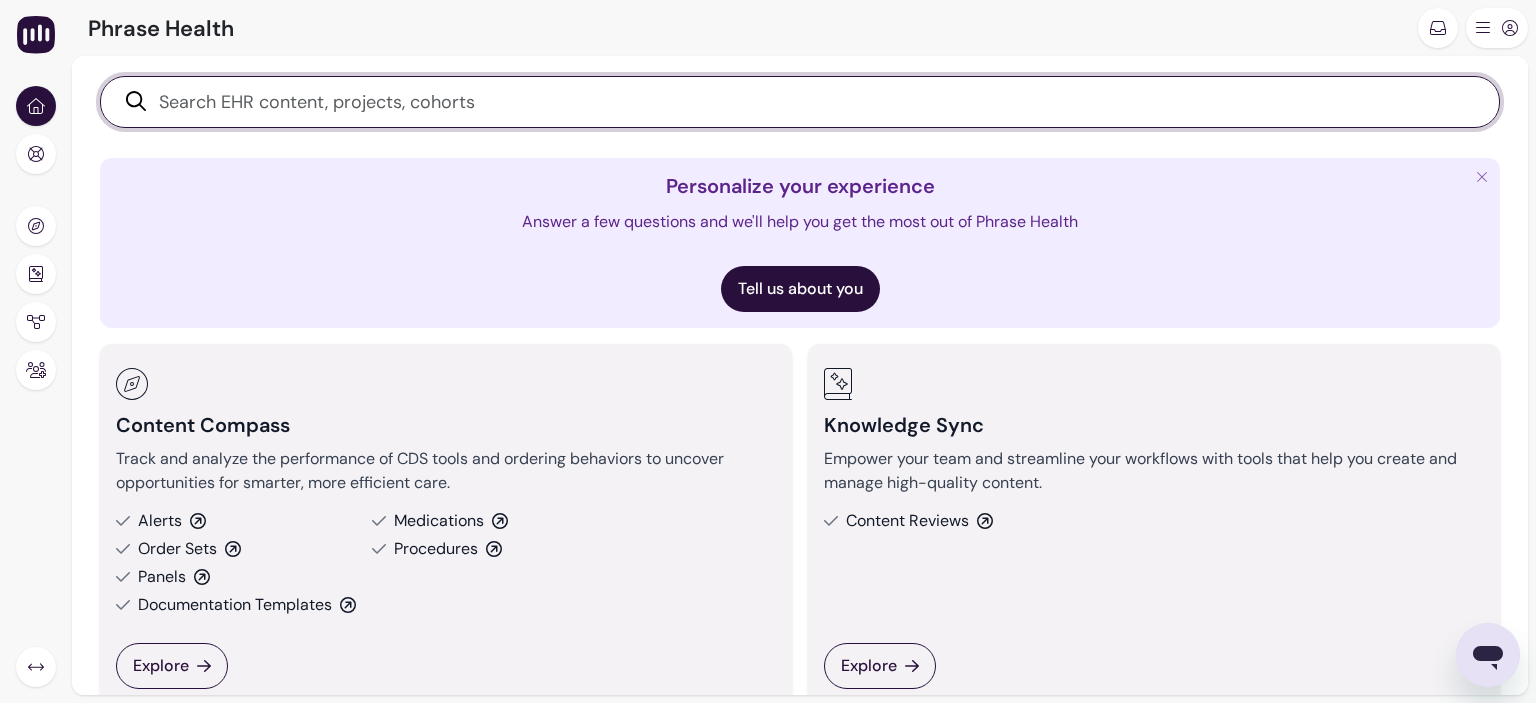 click at bounding box center (811, 102) 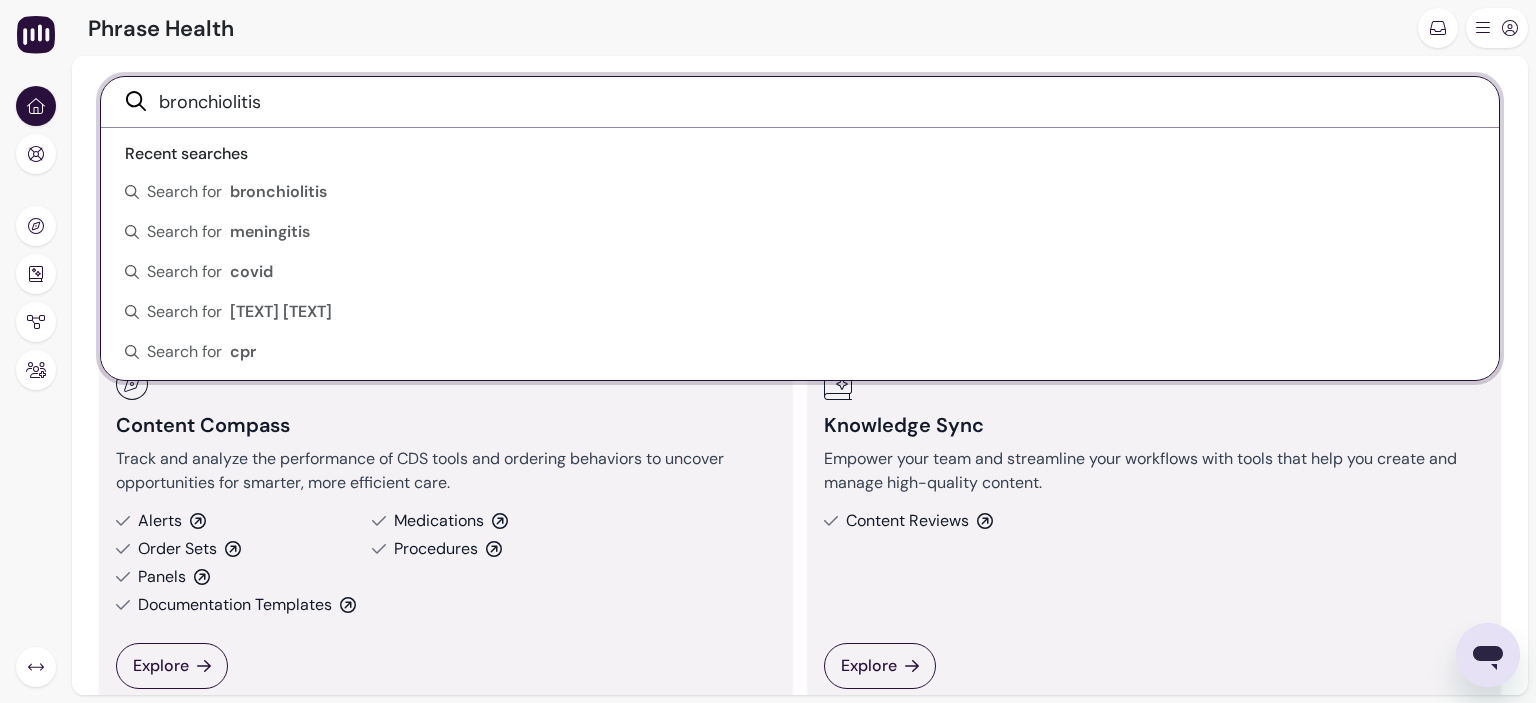 type on "bronchiolitis" 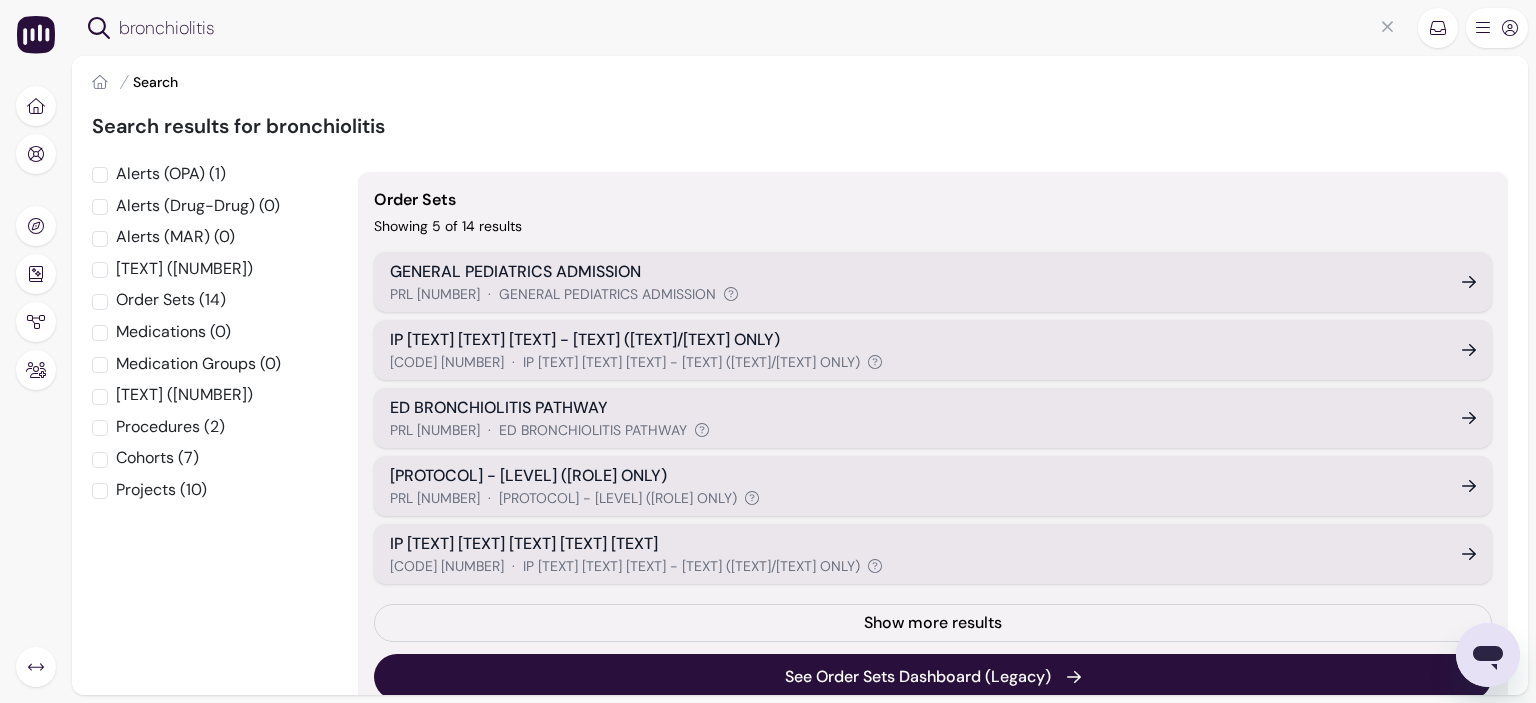 click on "IP [TEXT] [TEXT] [TEXT] [TEXT] [TEXT]" at bounding box center [914, 544] 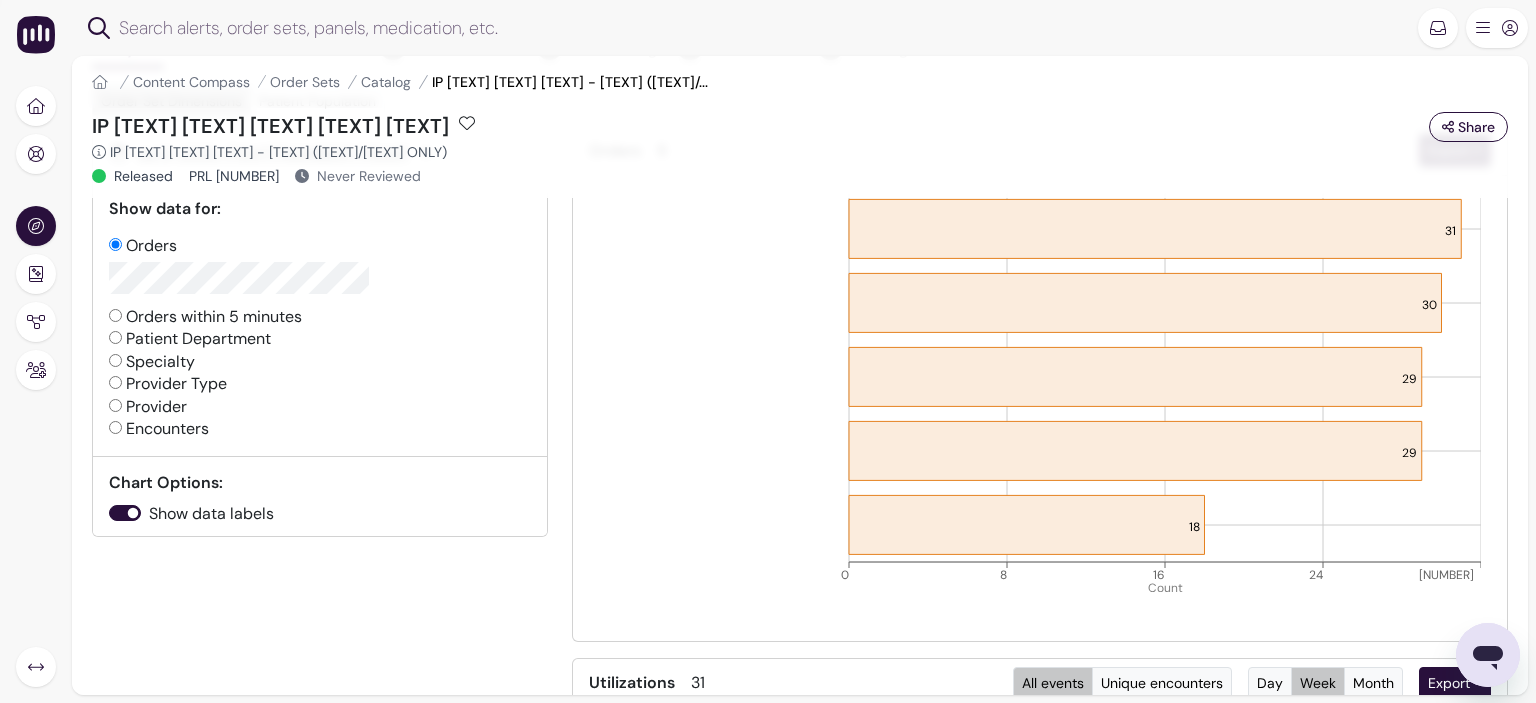 scroll, scrollTop: 0, scrollLeft: 0, axis: both 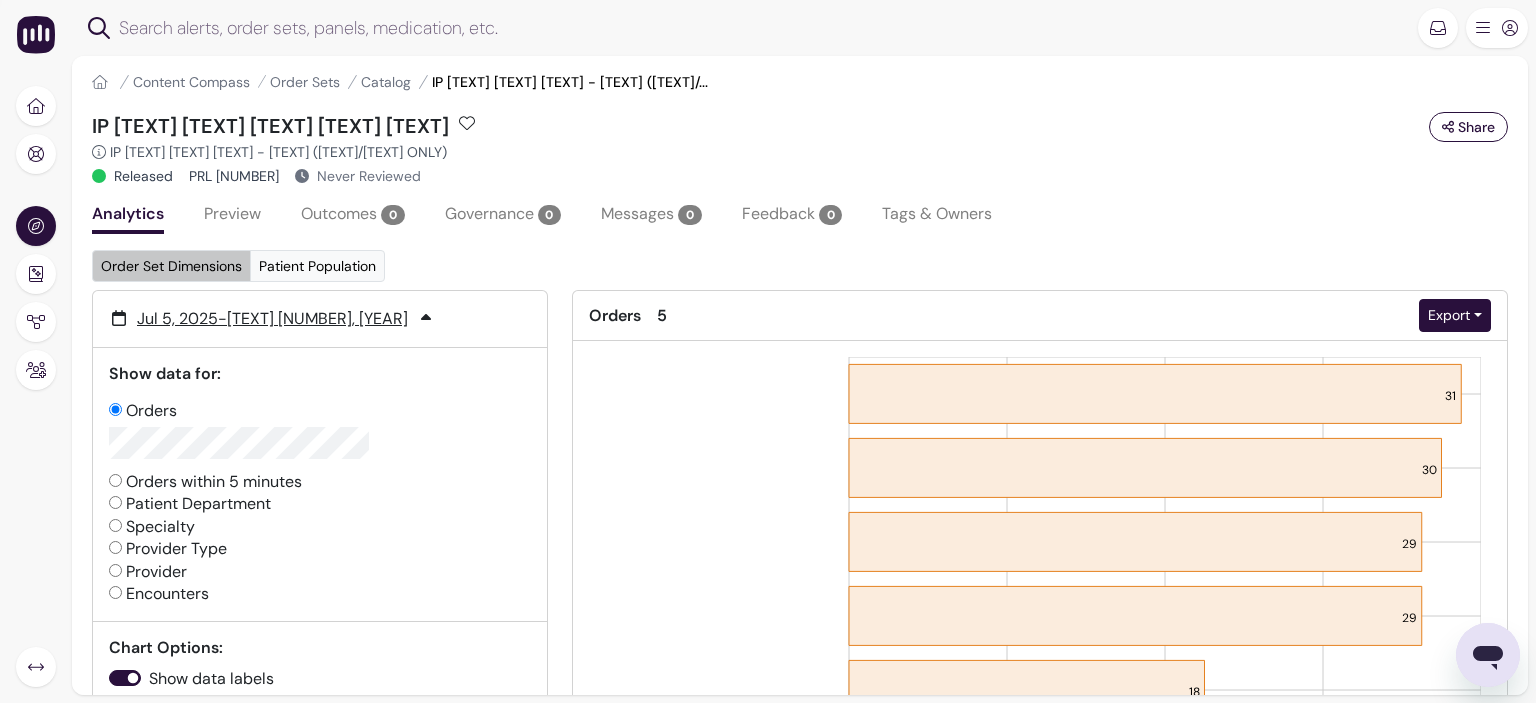 click on "Preview" at bounding box center (232, 216) 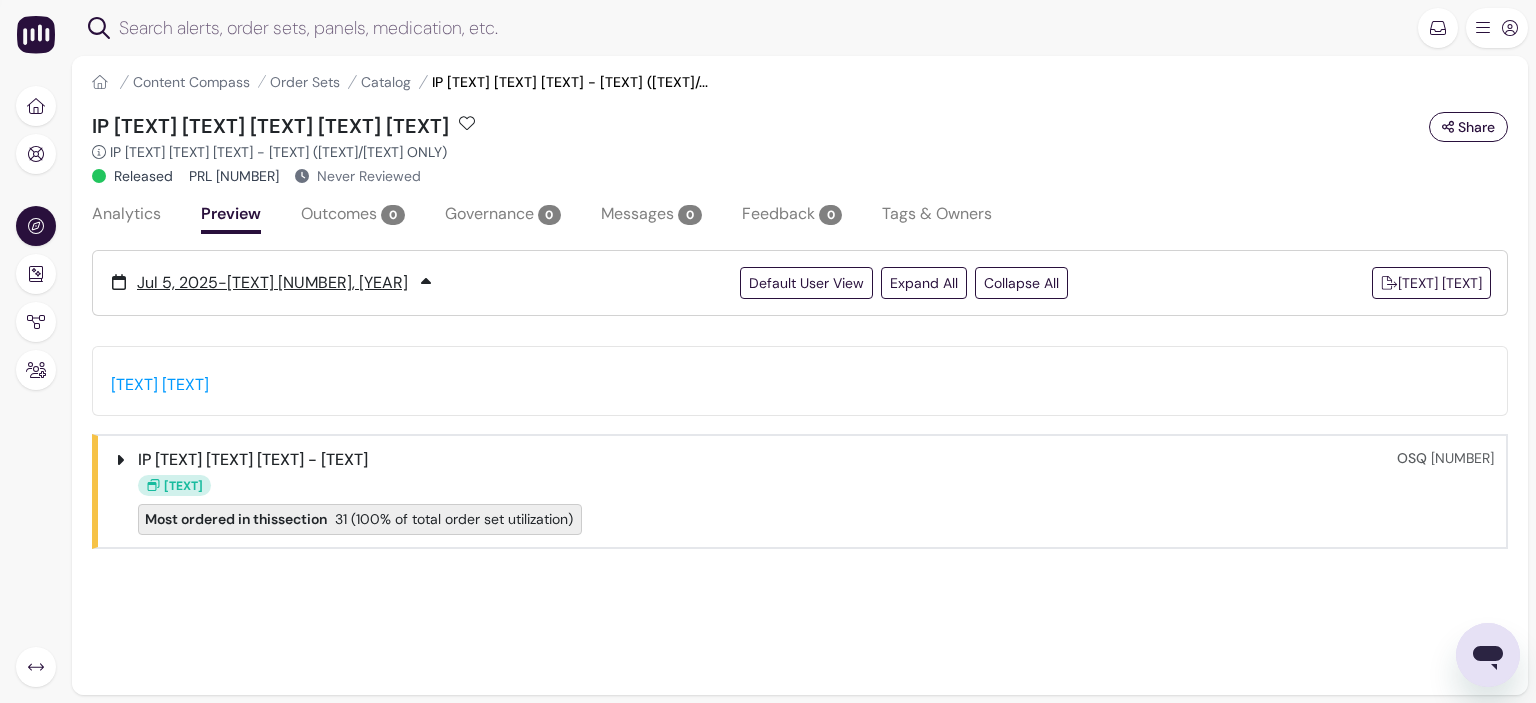 scroll, scrollTop: 100, scrollLeft: 0, axis: vertical 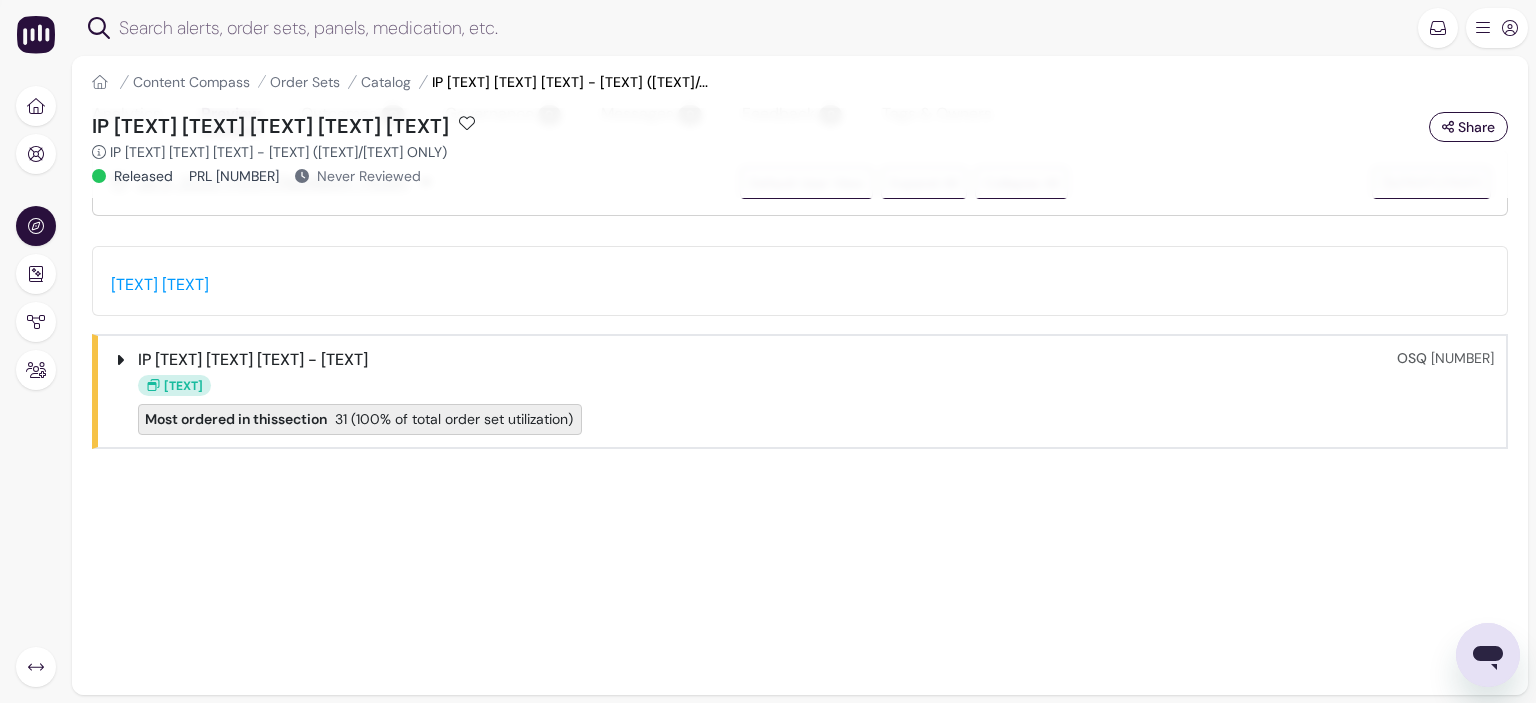 click on "IP [TEXT] [TEXT] [TEXT] - [TEXT]" at bounding box center [253, 360] 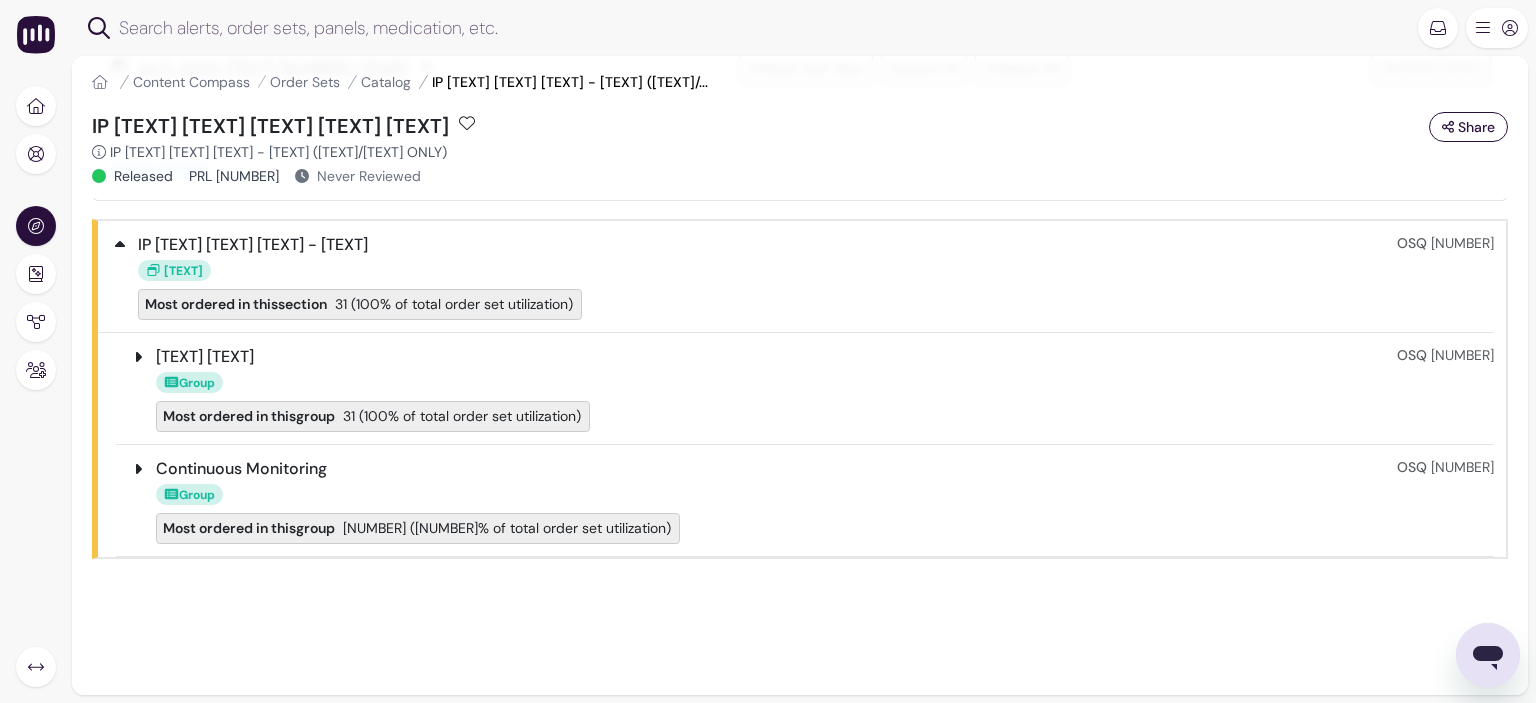 scroll, scrollTop: 216, scrollLeft: 0, axis: vertical 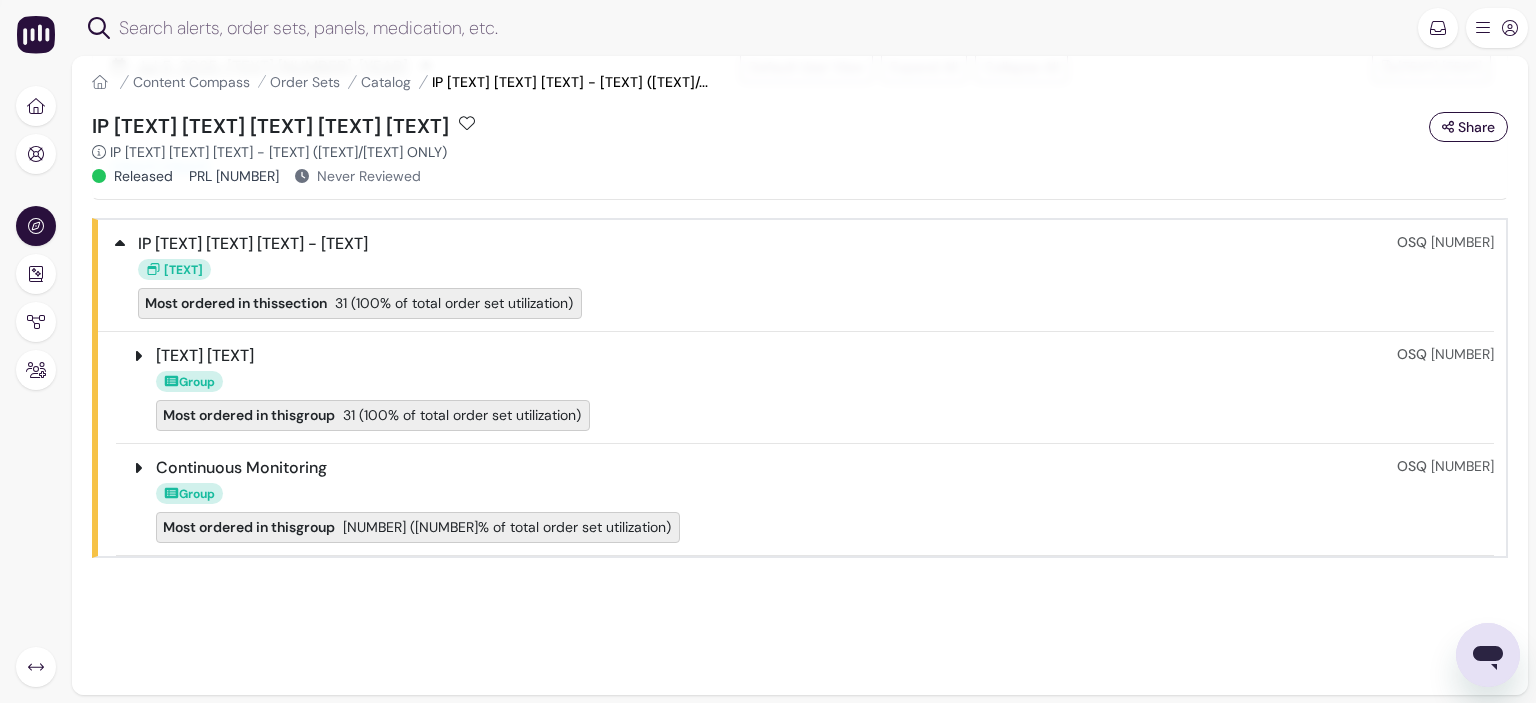 click on "Group" at bounding box center (776, 380) 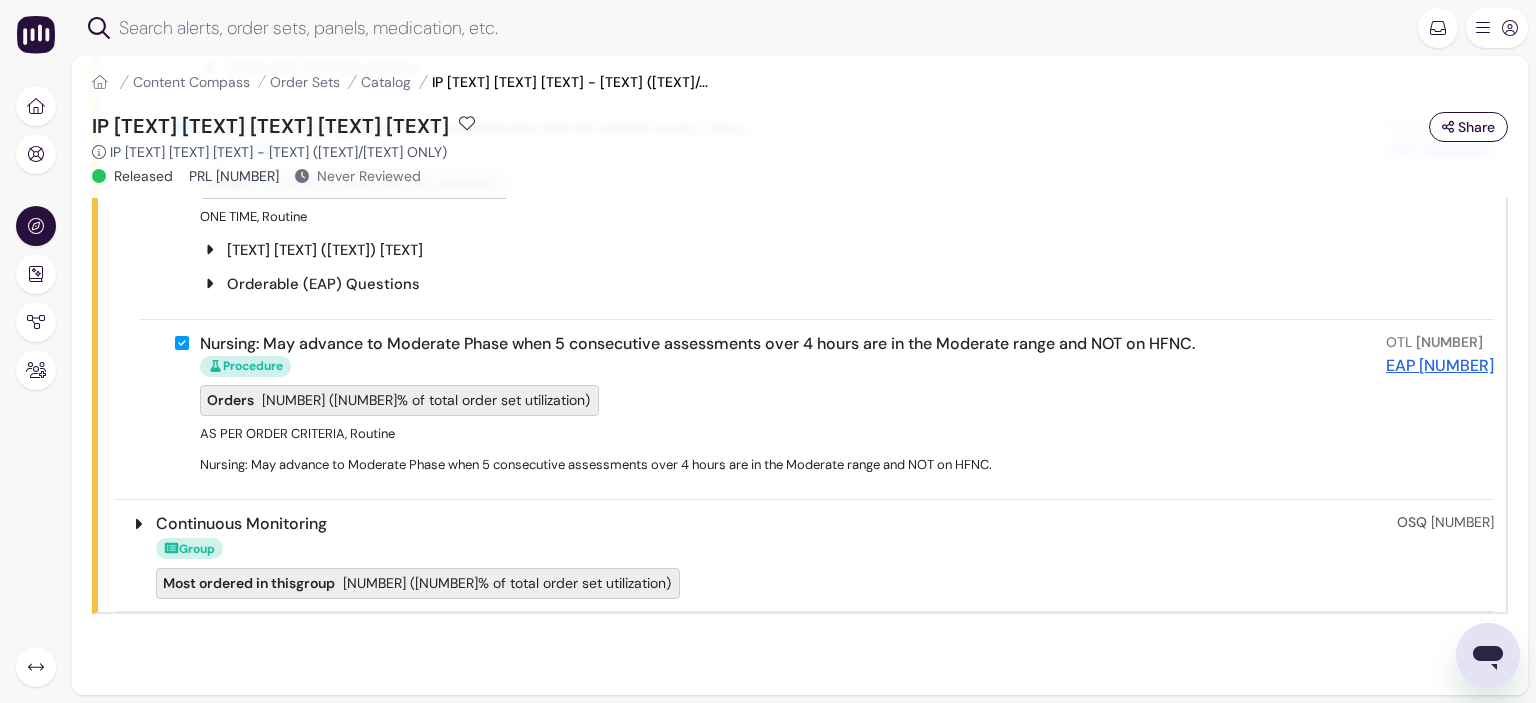 scroll, scrollTop: 971, scrollLeft: 0, axis: vertical 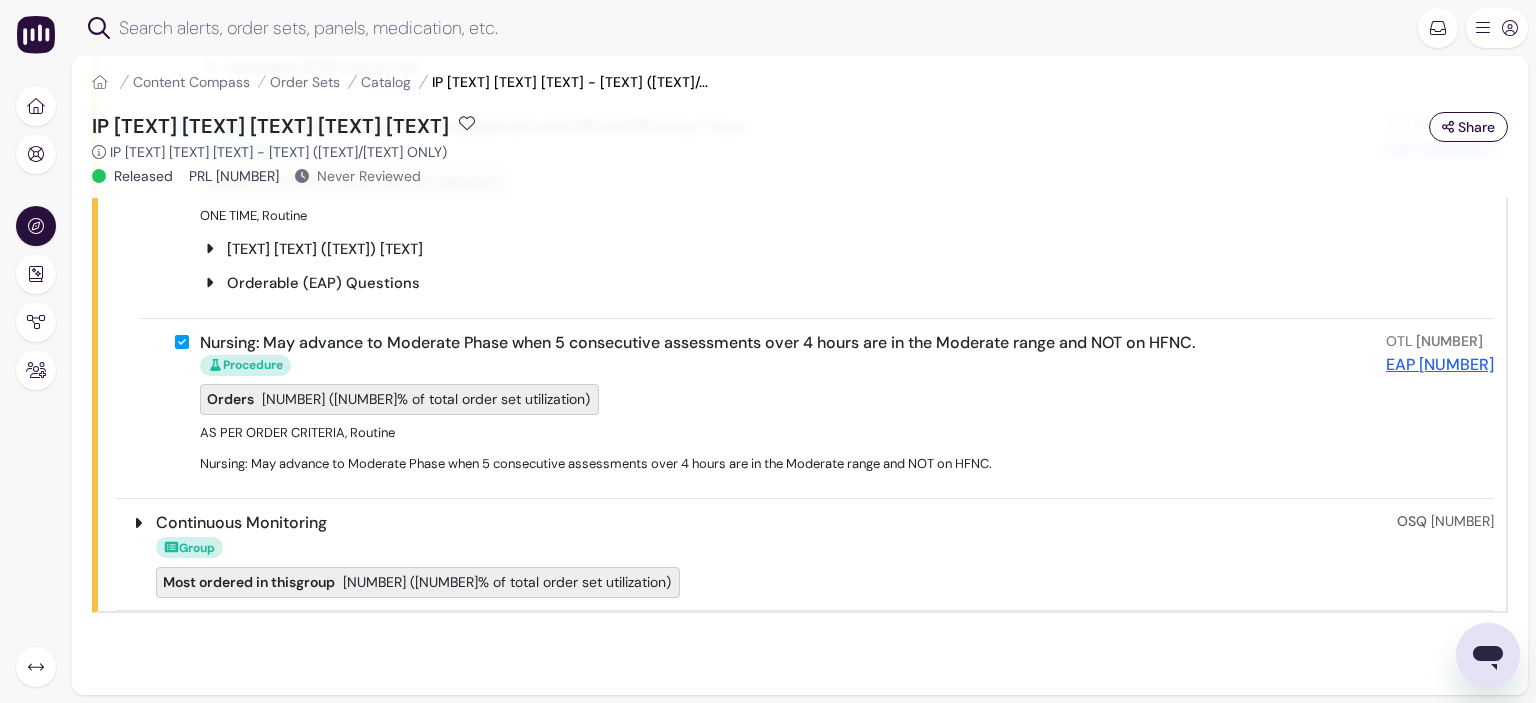 click on "Continuous Monitoring" at bounding box center (241, 523) 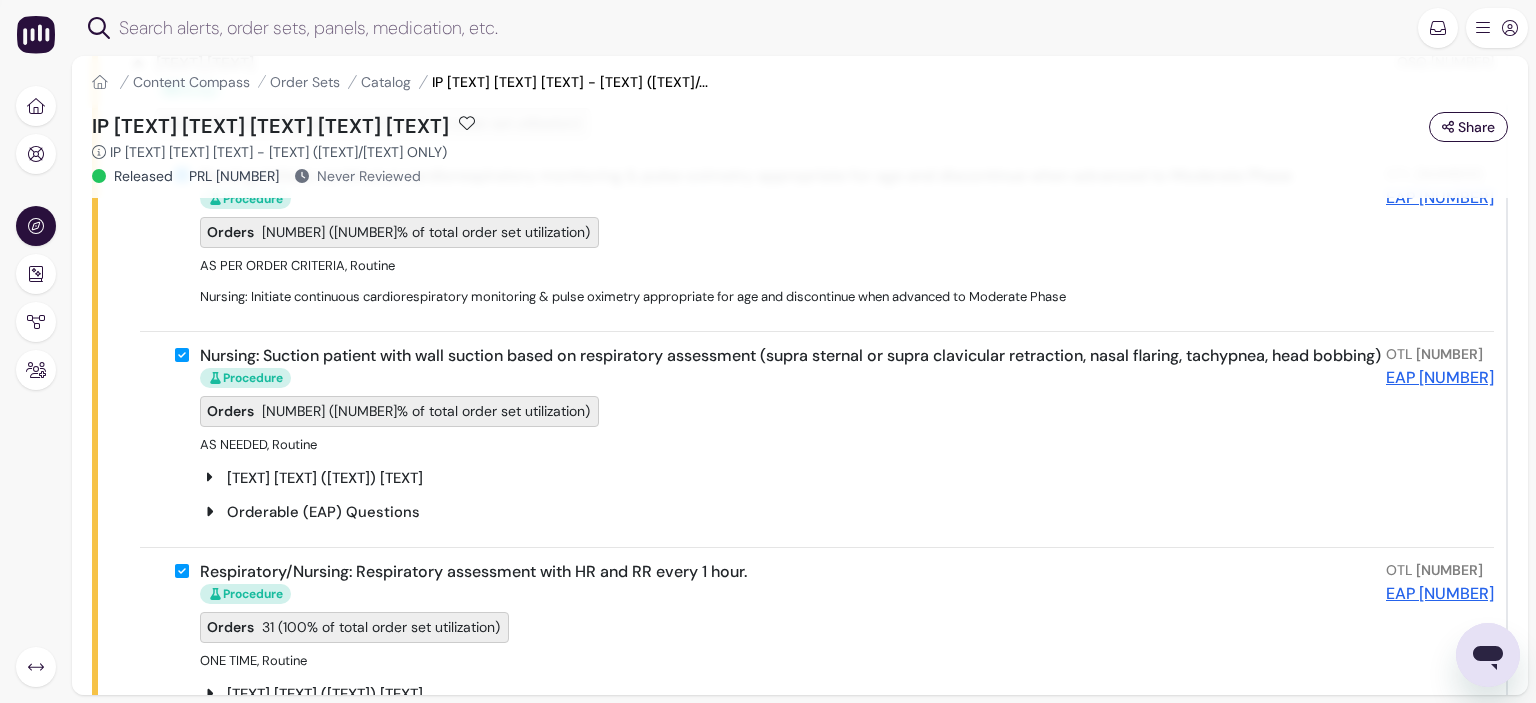 scroll, scrollTop: 0, scrollLeft: 0, axis: both 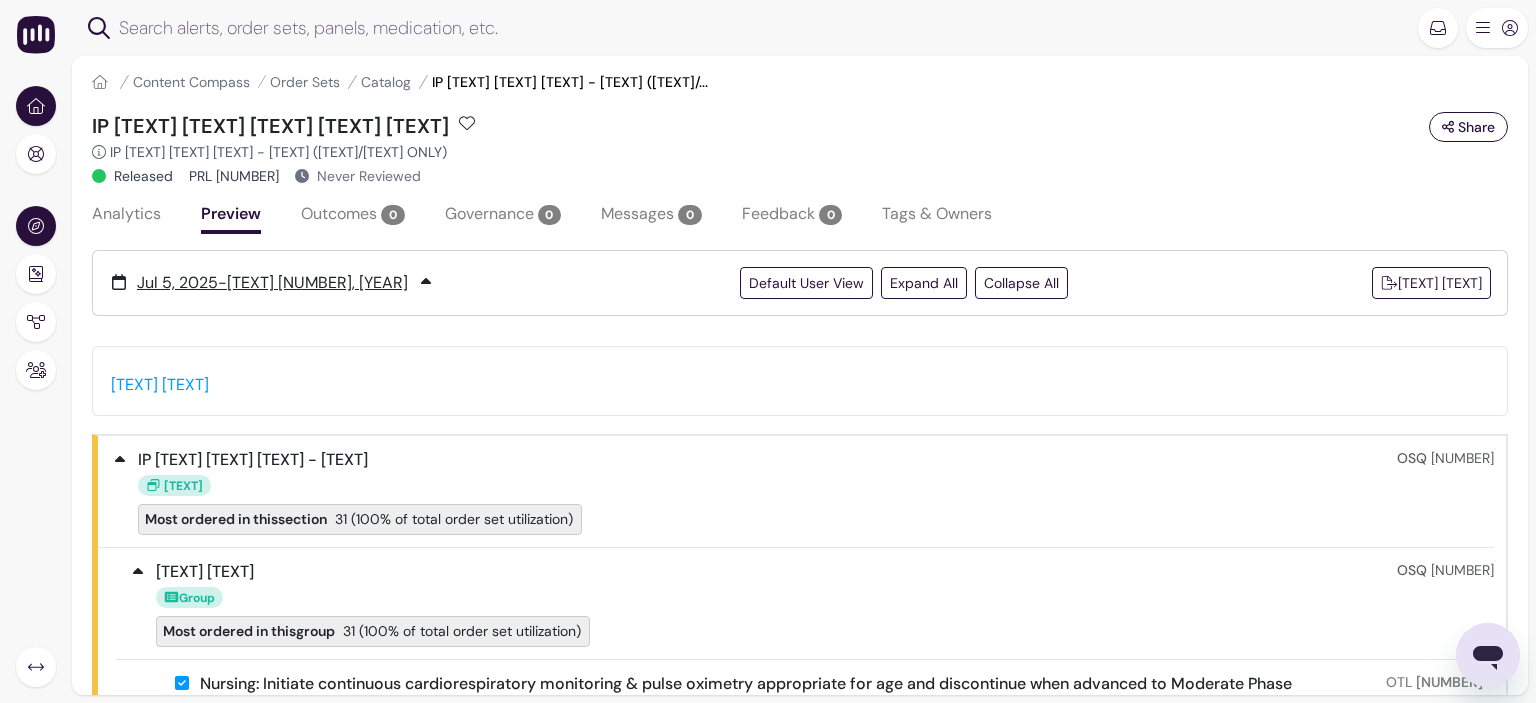 click 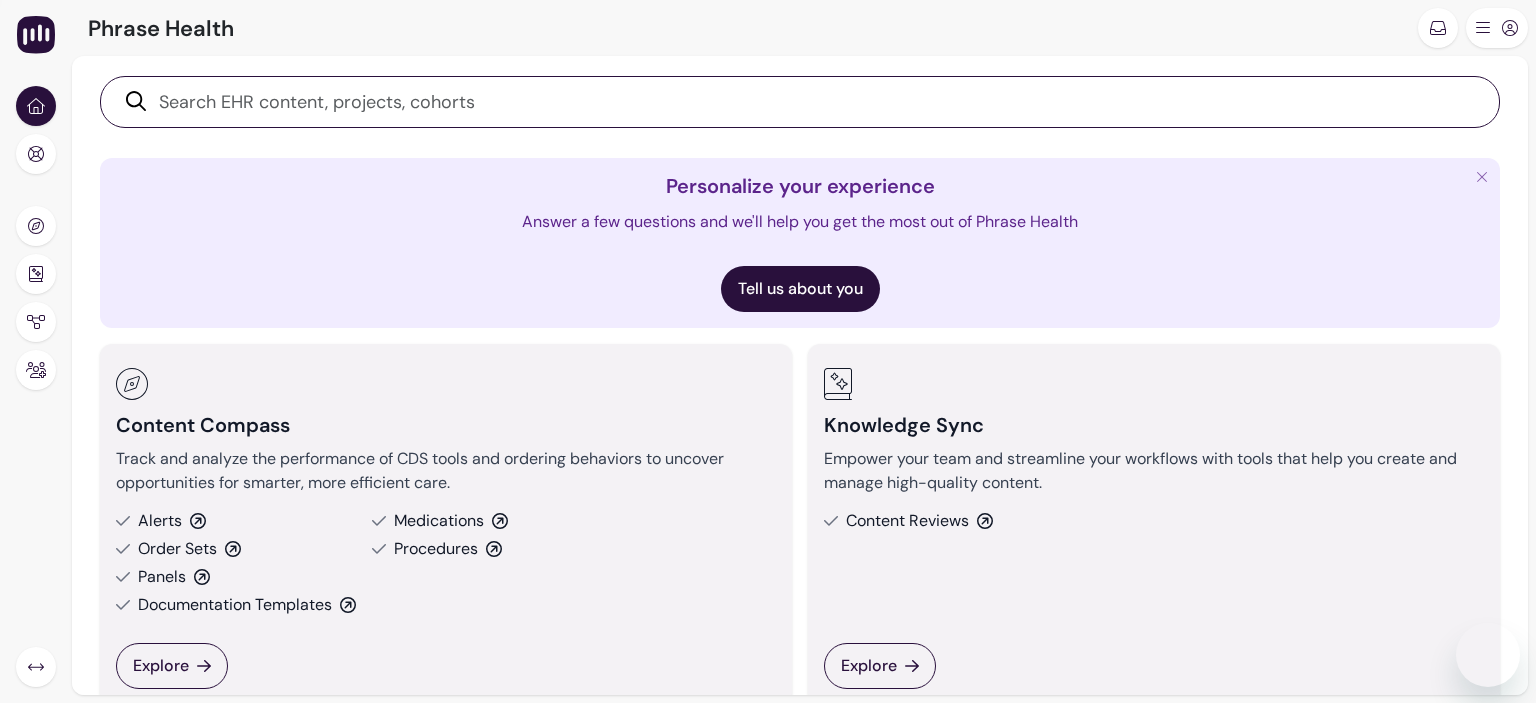 scroll, scrollTop: 0, scrollLeft: 0, axis: both 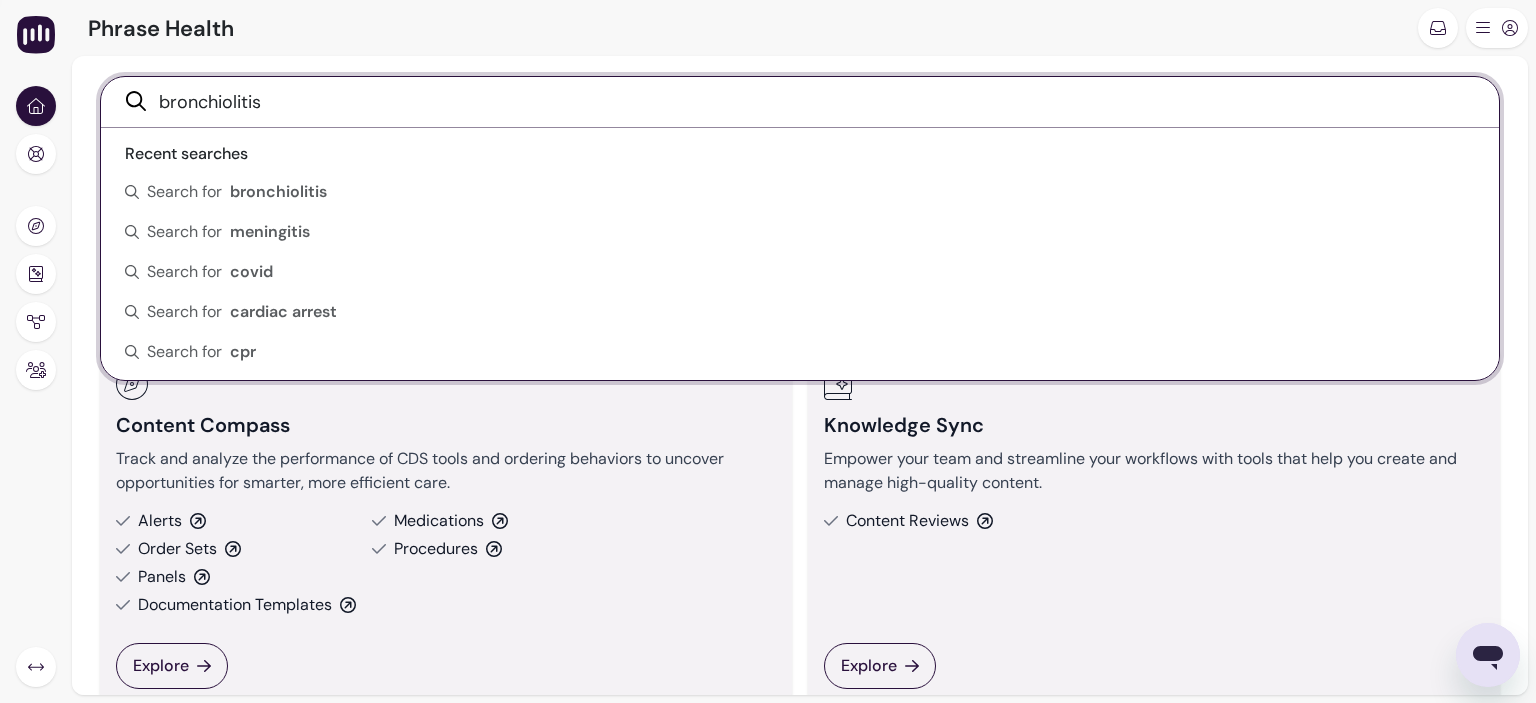 type on "bronchiolitis" 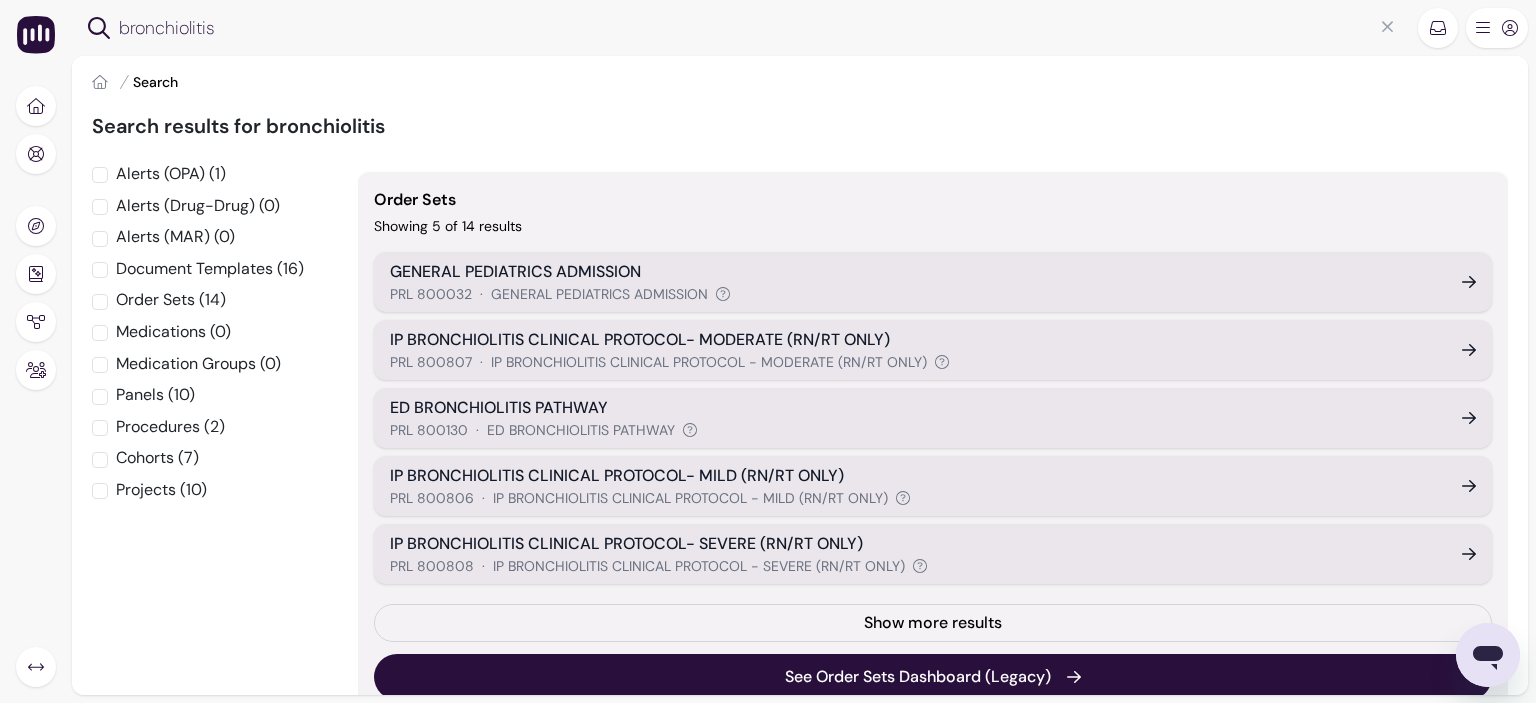 click on "GENERAL PEDIATRICS ADMISSION PRL 800032 · GENERAL PEDIATRICS ADMISSION" at bounding box center [933, 282] 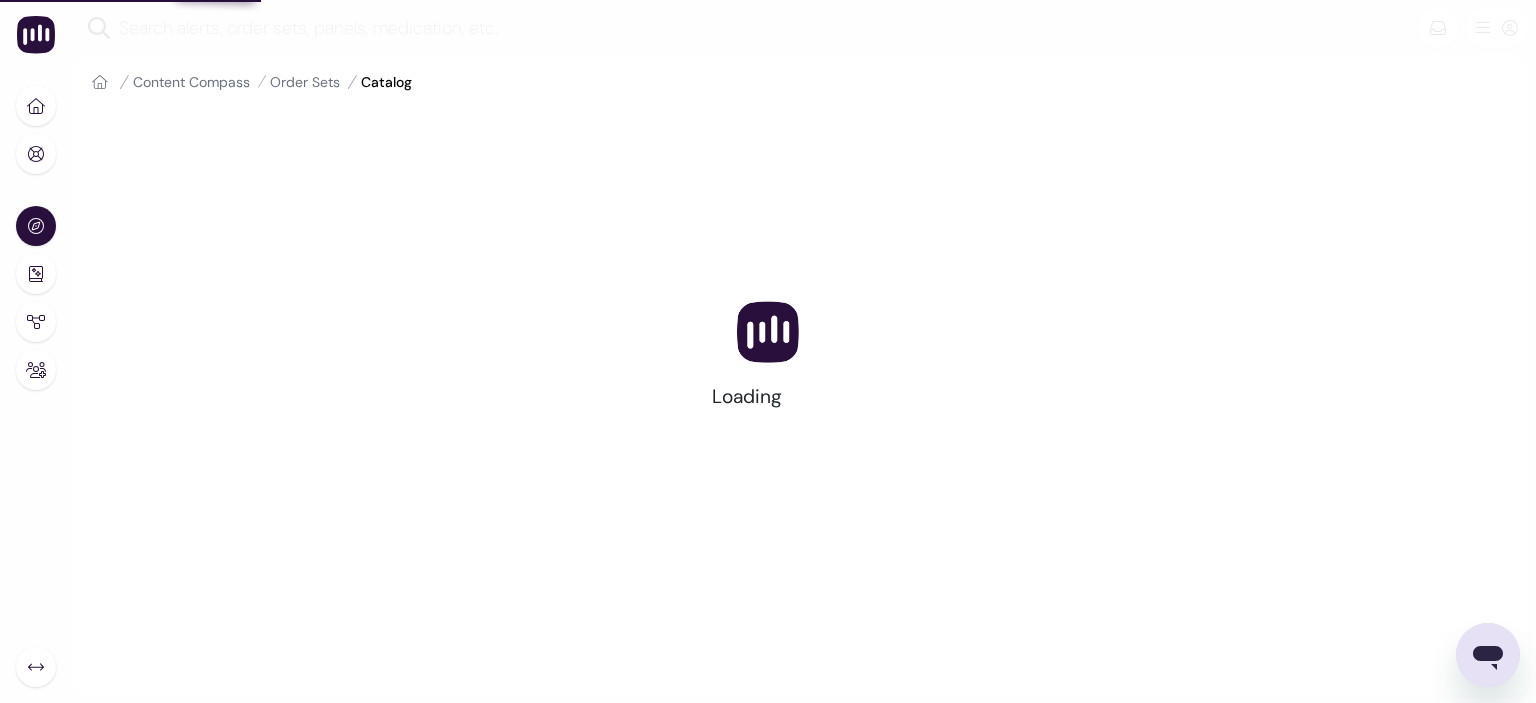 click on "Loading" at bounding box center (768, 351) 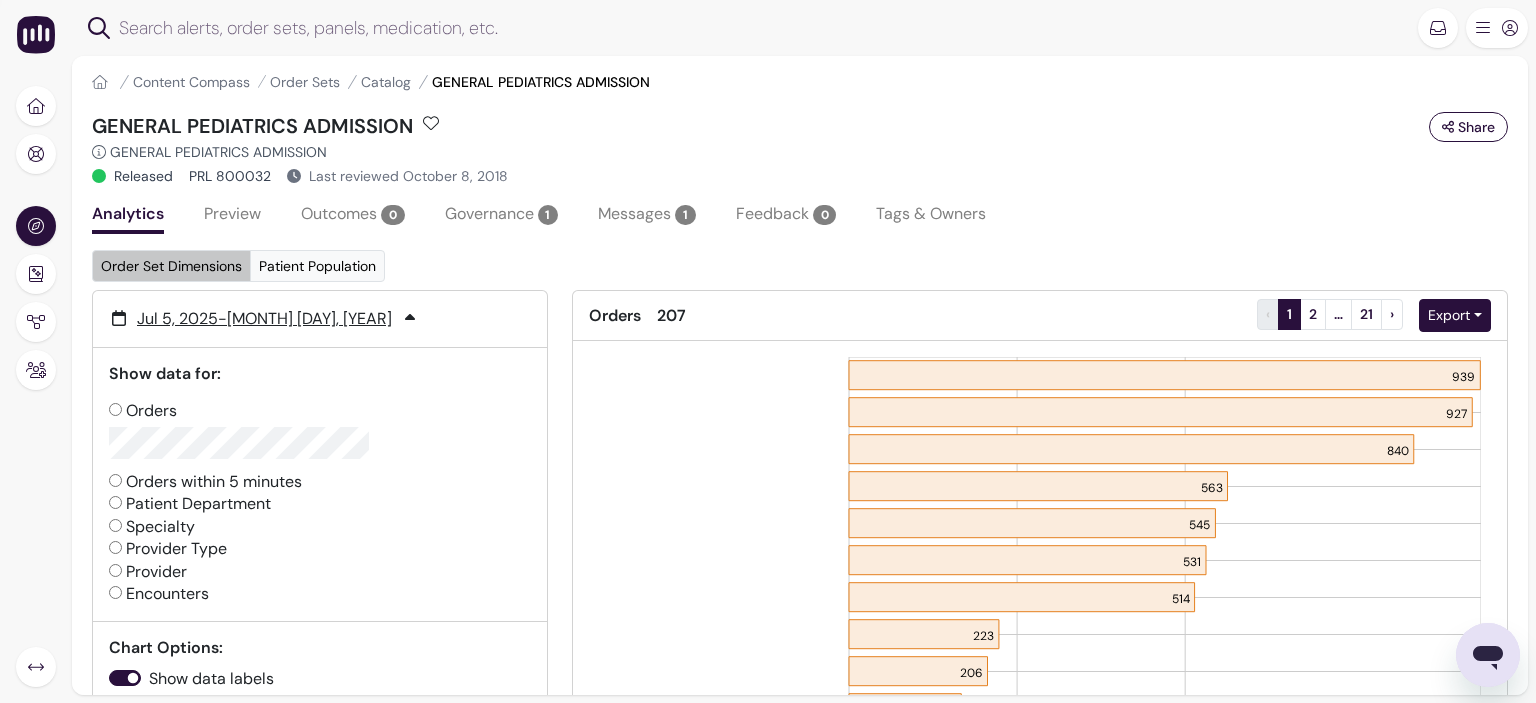 click on "Analytics Preview Outcomes 0 Governance 1 Messages 1 Feedback 0 Tags & Owners" at bounding box center (800, 216) 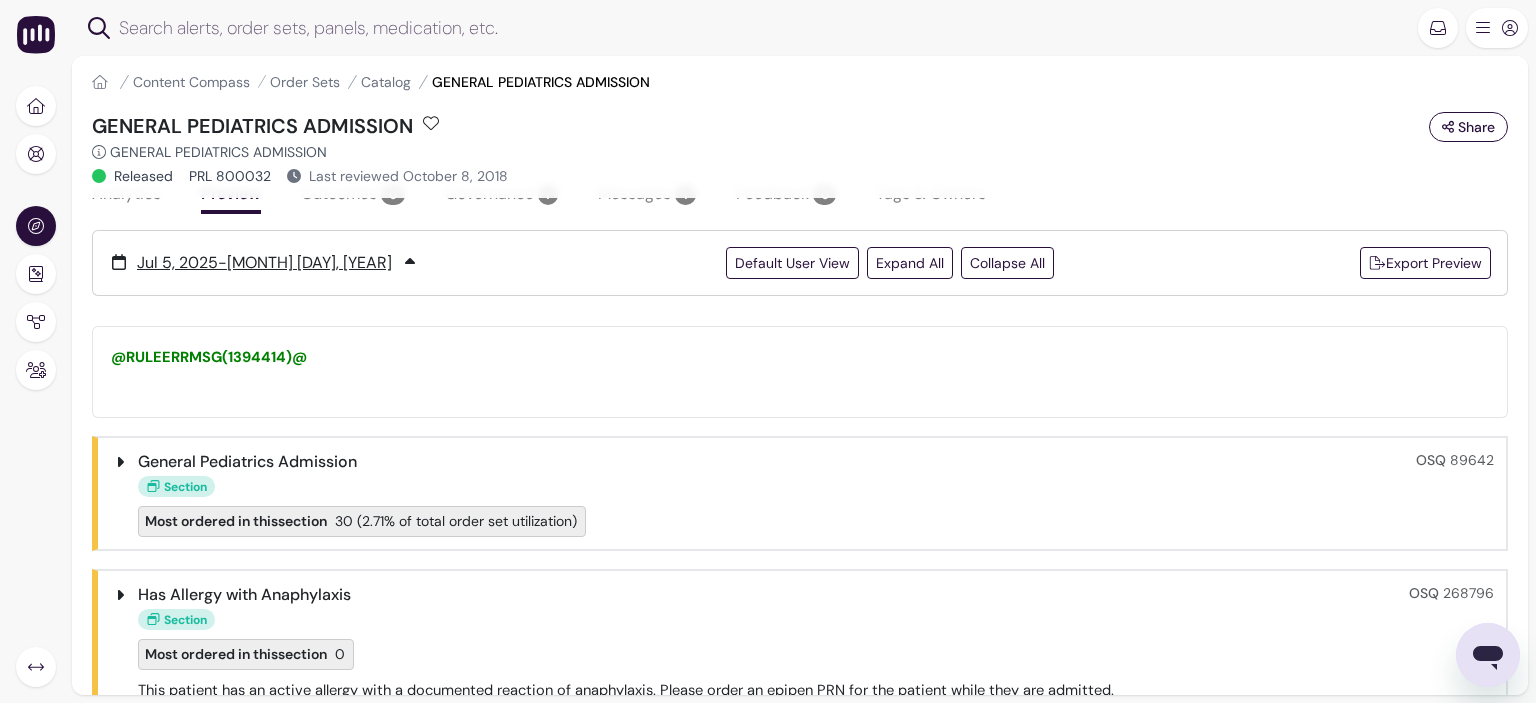 scroll, scrollTop: 0, scrollLeft: 0, axis: both 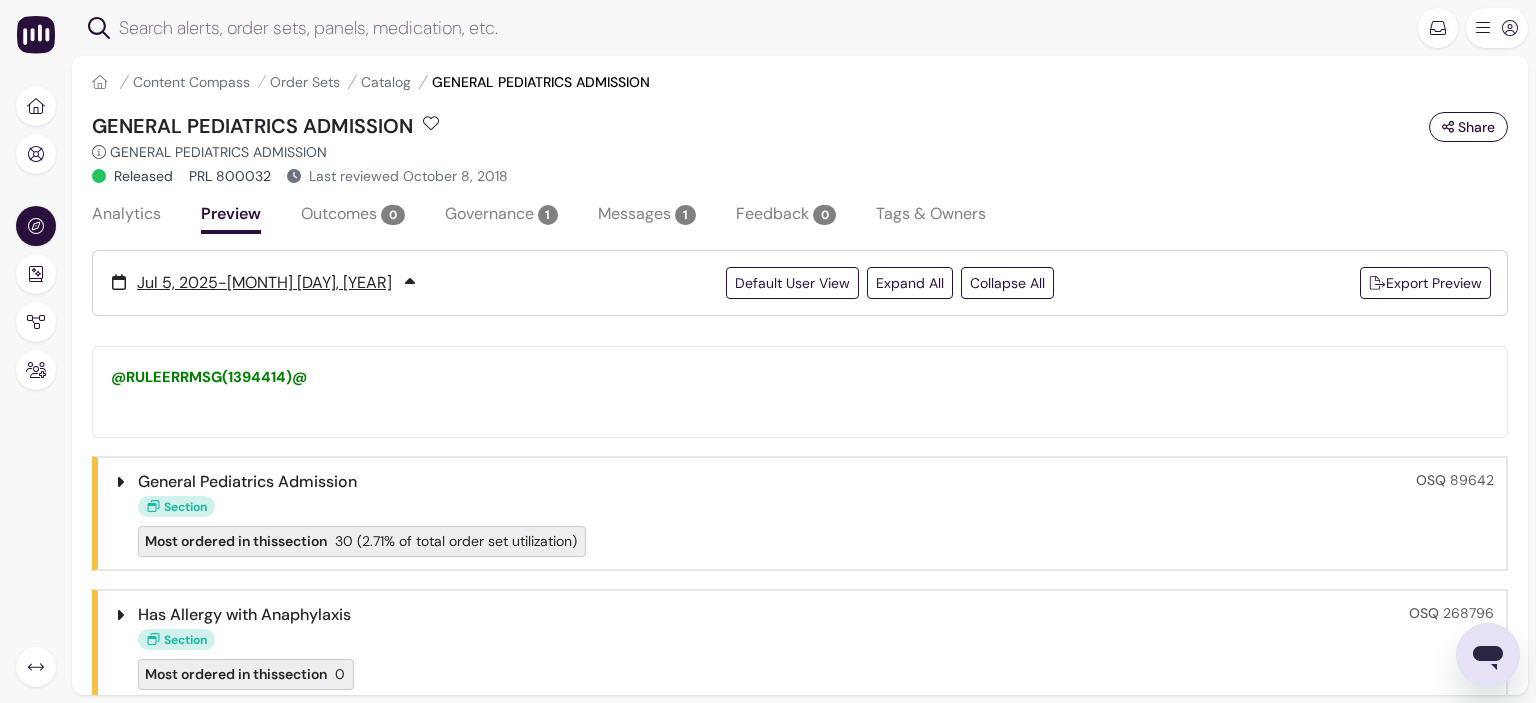 click 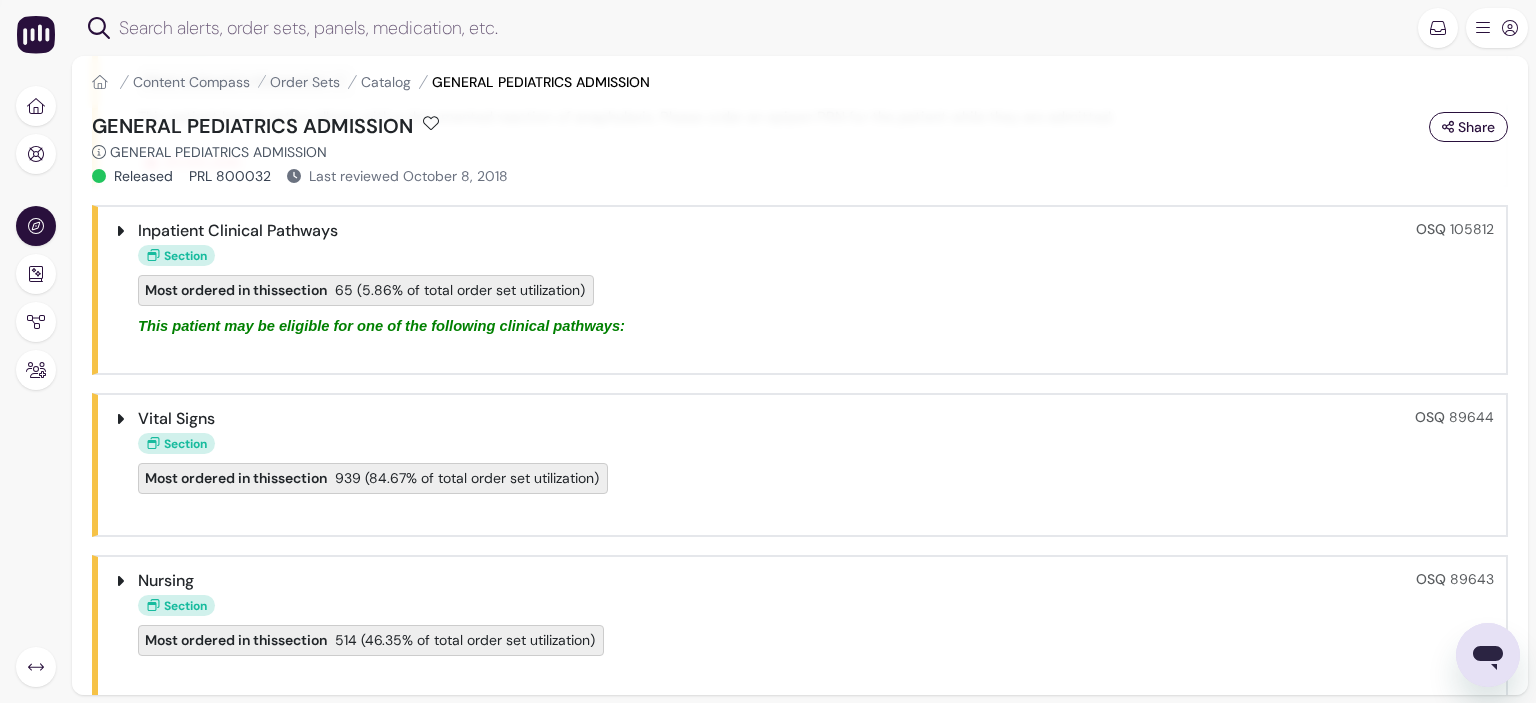 scroll, scrollTop: 1300, scrollLeft: 0, axis: vertical 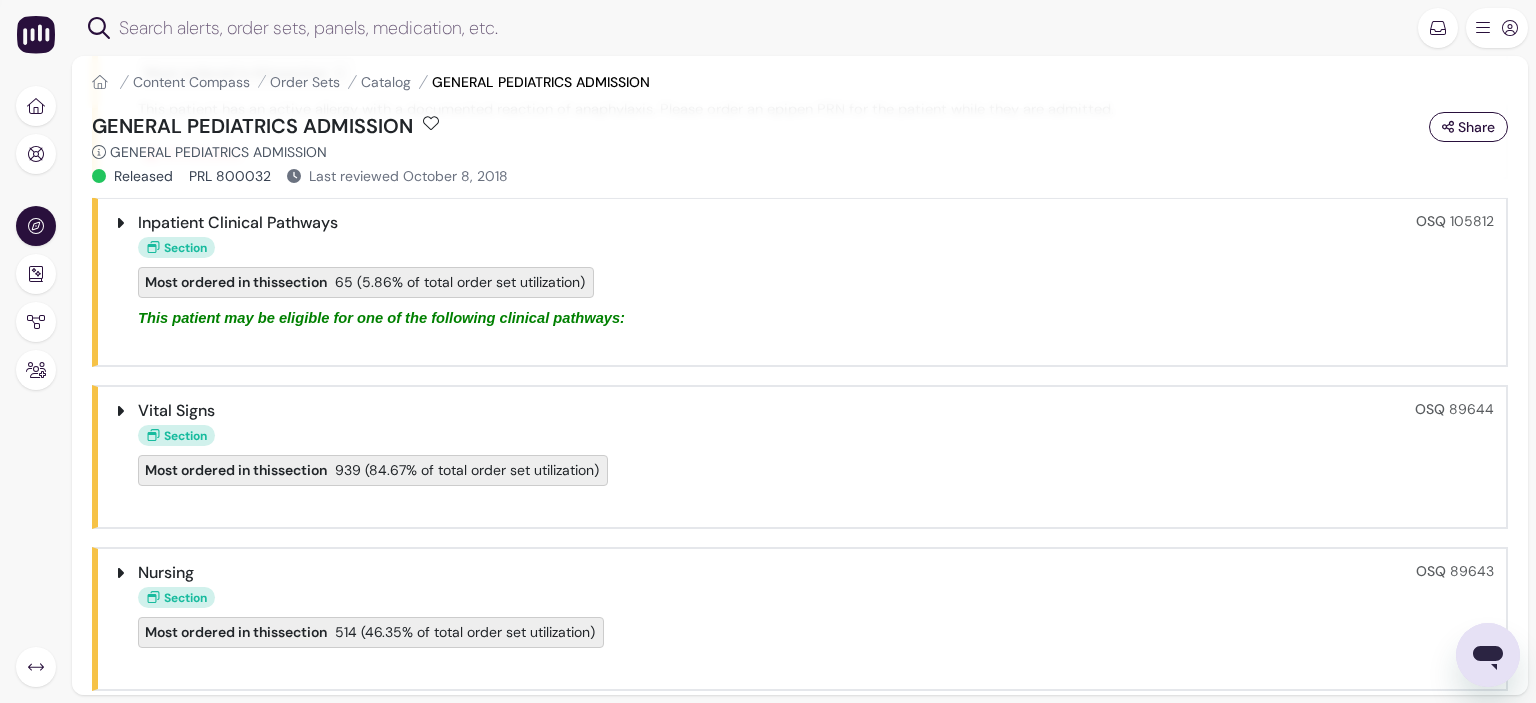 click 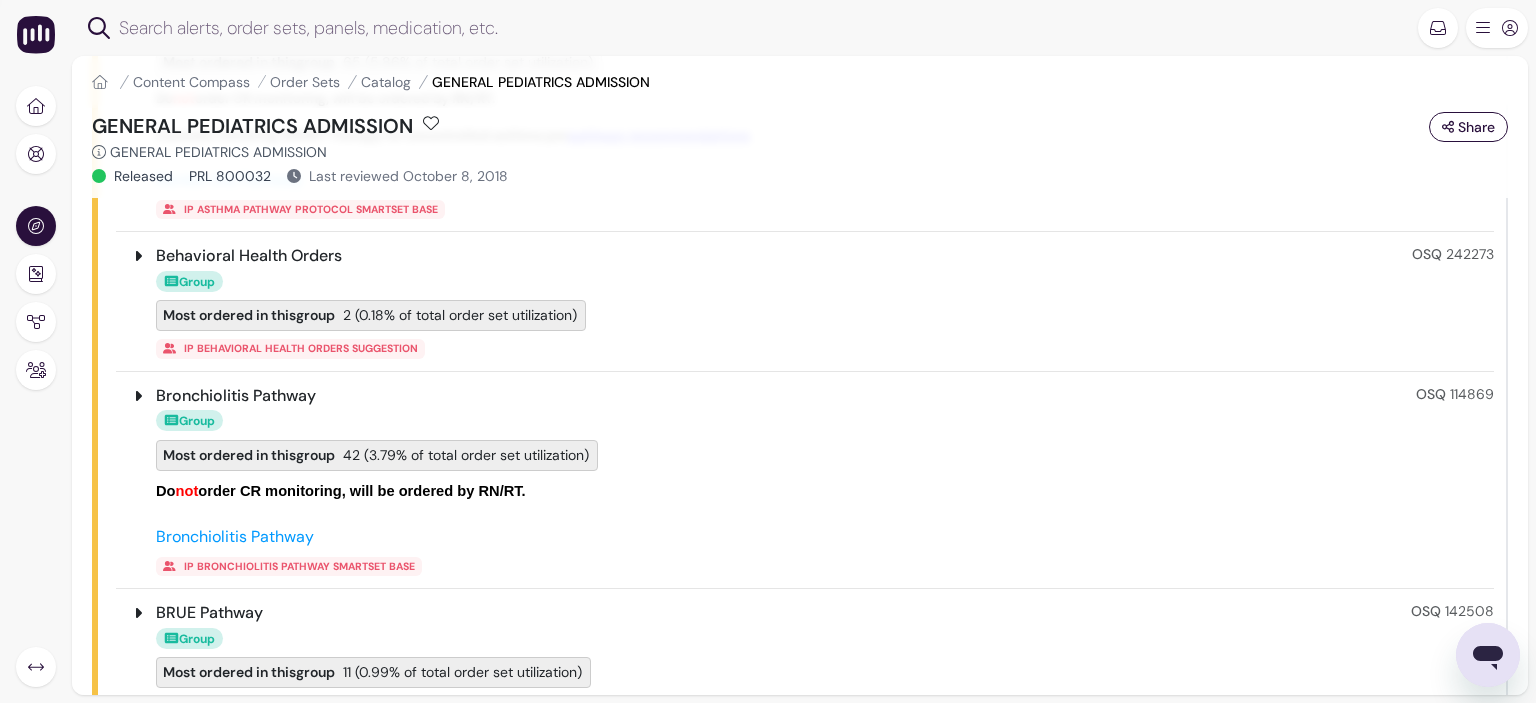 scroll, scrollTop: 1700, scrollLeft: 0, axis: vertical 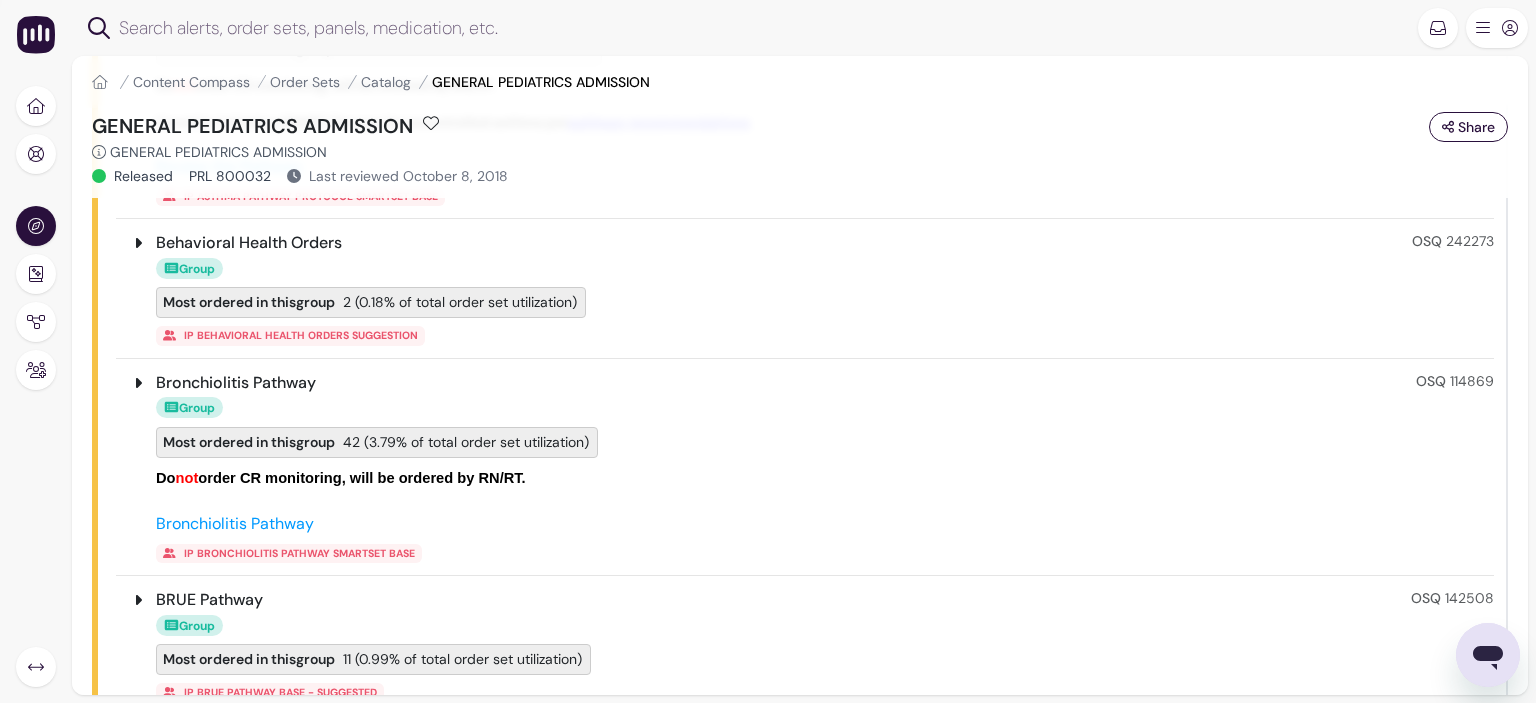 click 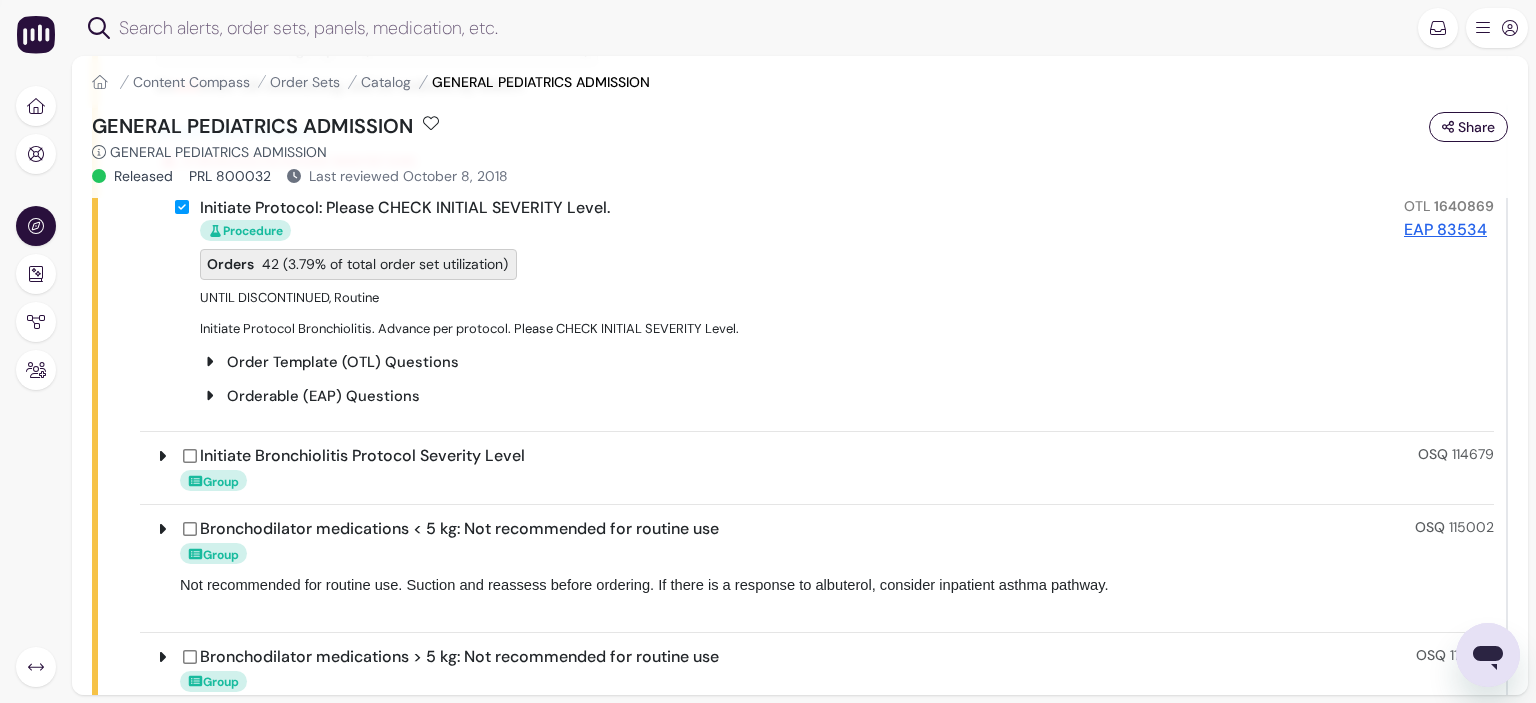 scroll, scrollTop: 2200, scrollLeft: 0, axis: vertical 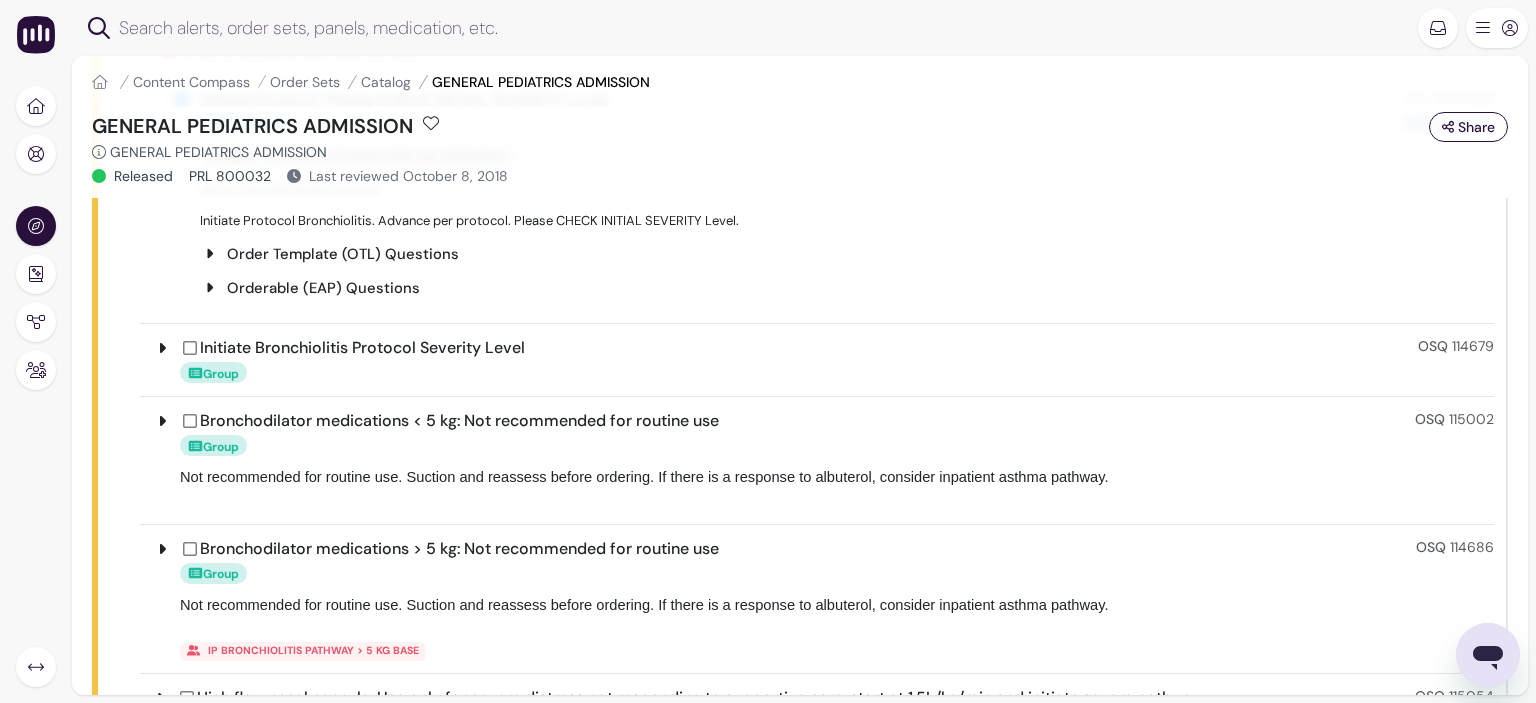 click 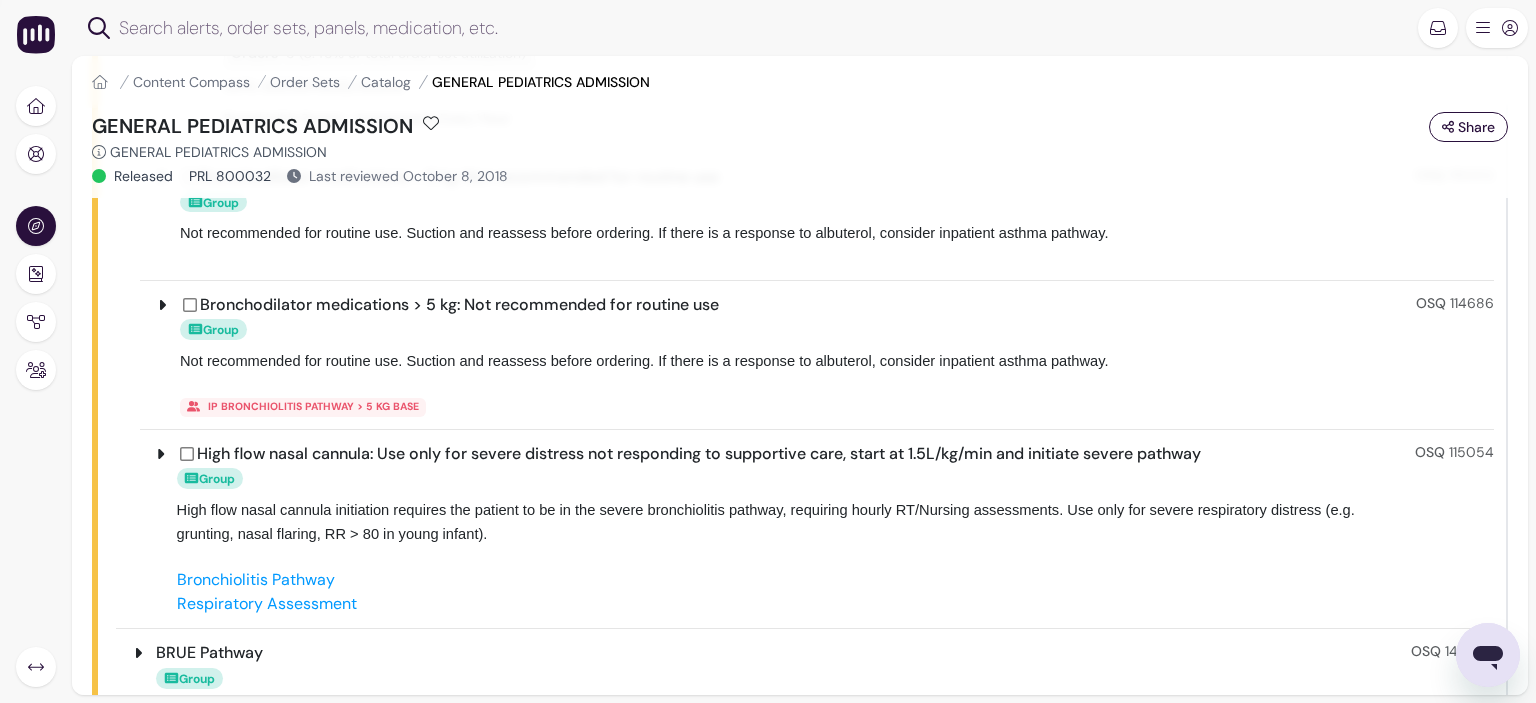 scroll, scrollTop: 2900, scrollLeft: 0, axis: vertical 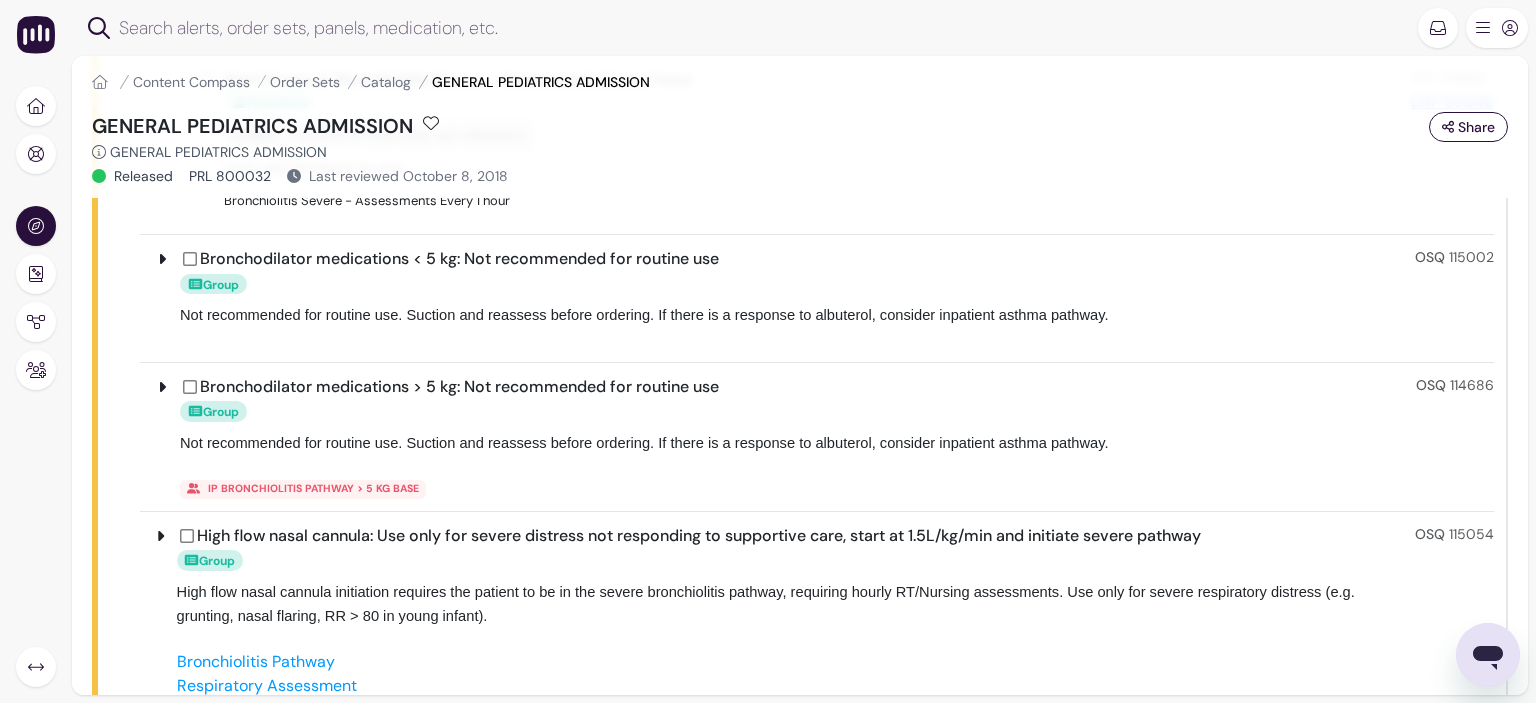 click on "Respiratory Assessment" at bounding box center (267, 685) 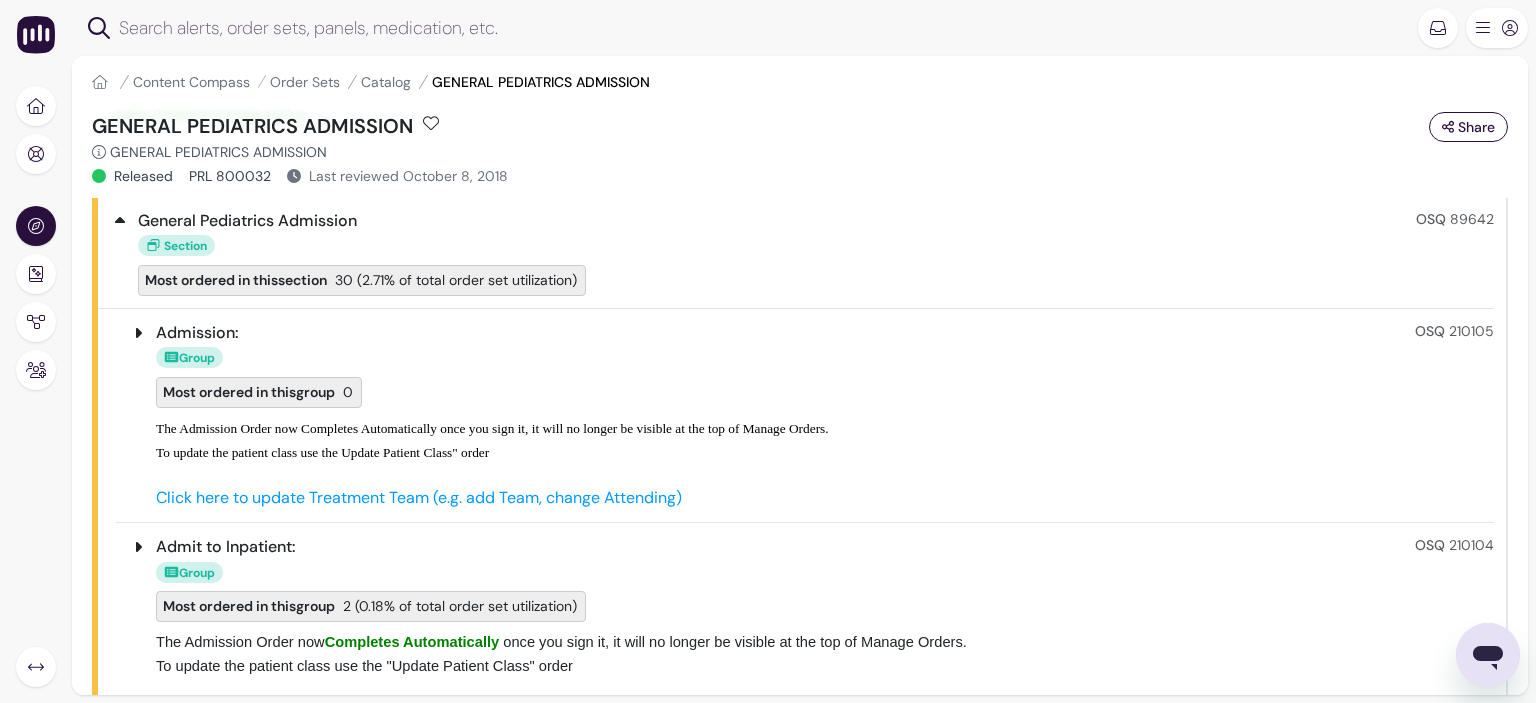 scroll, scrollTop: 0, scrollLeft: 0, axis: both 